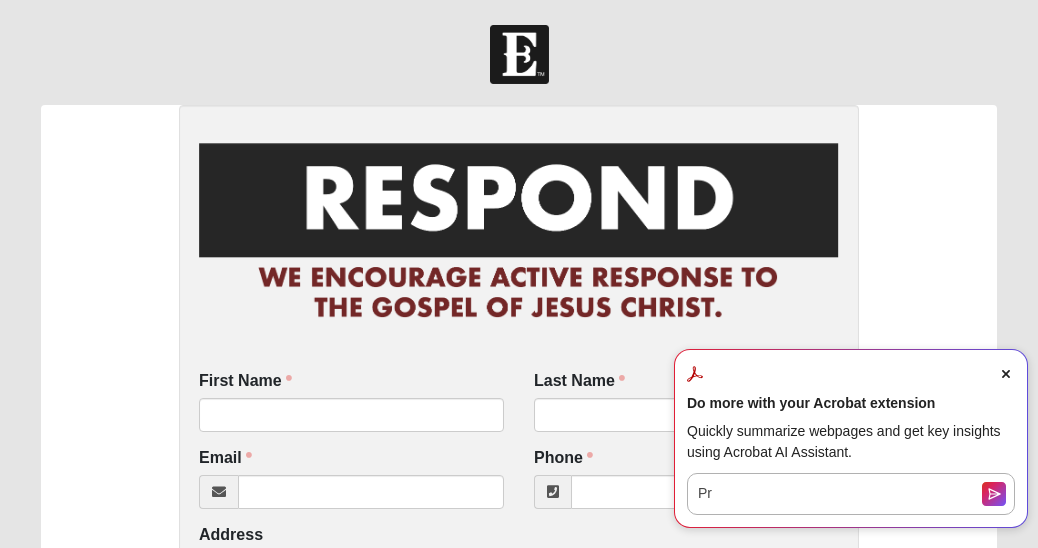 scroll, scrollTop: 0, scrollLeft: 0, axis: both 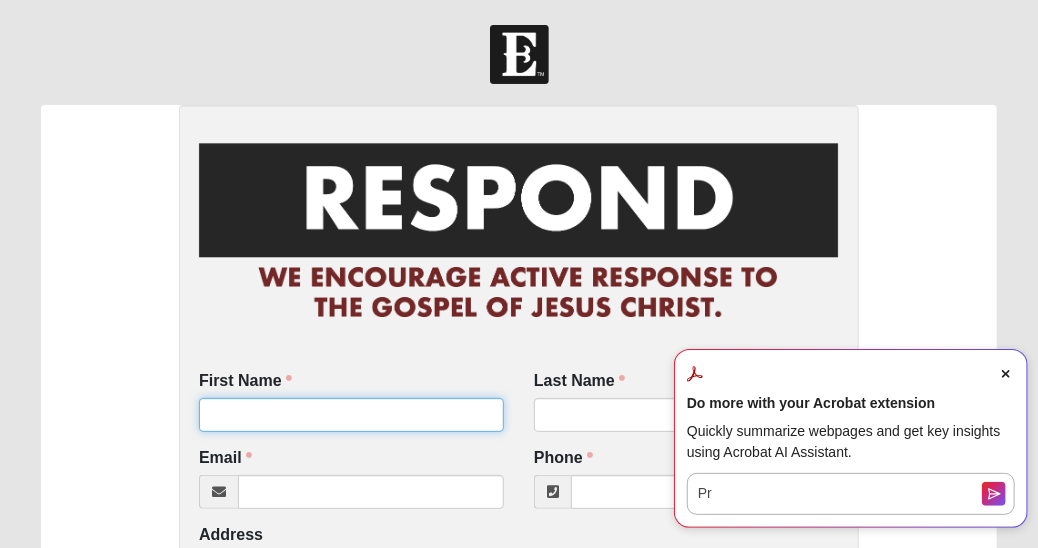 click on "First Name" at bounding box center [351, 415] 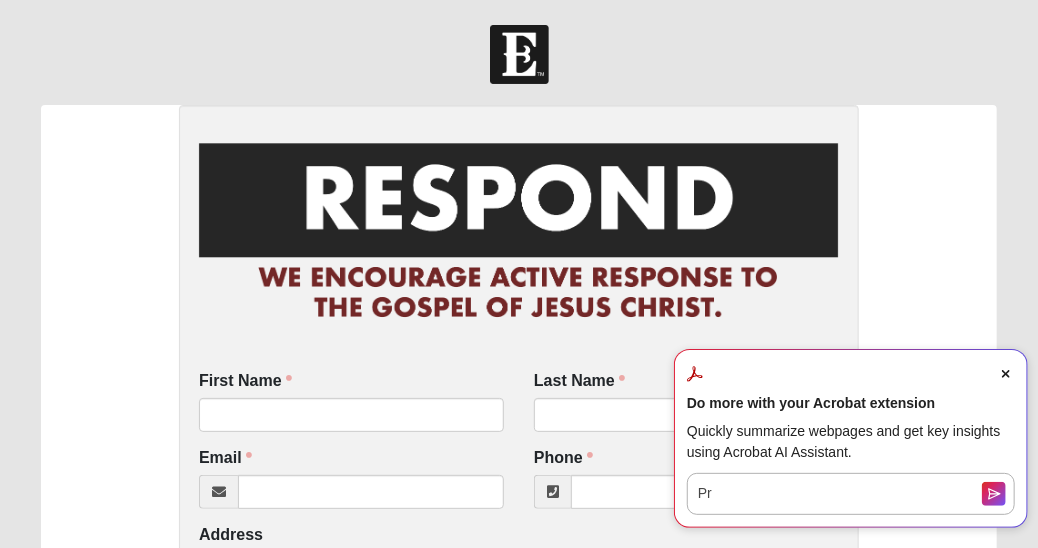 click 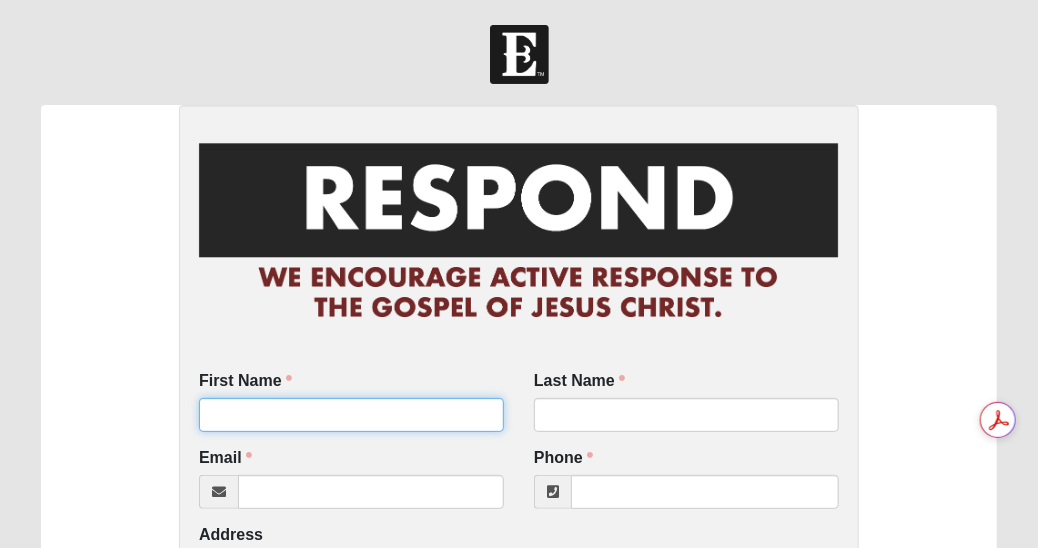 click on "First Name" at bounding box center (351, 415) 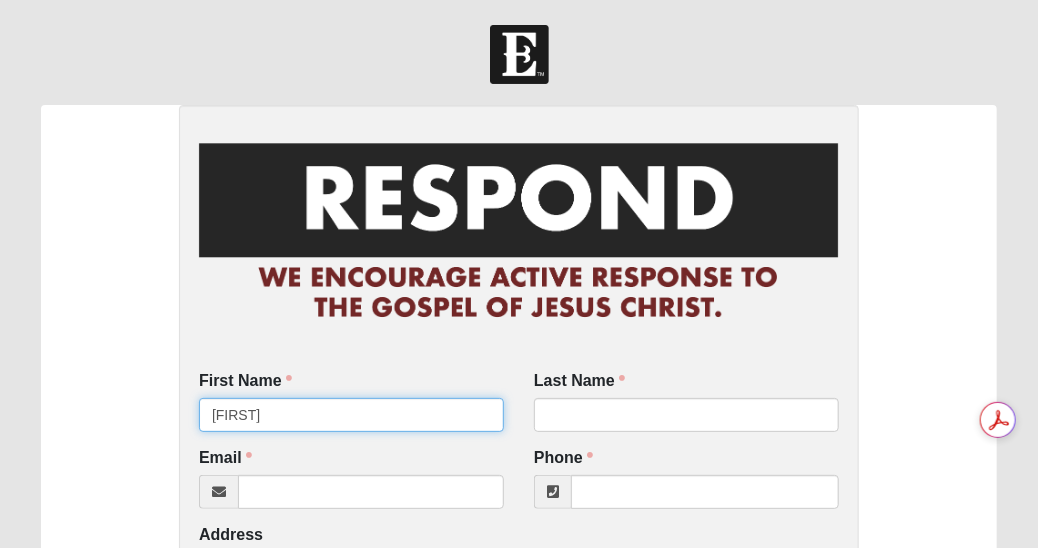 click on "[FIRST]" at bounding box center (351, 415) 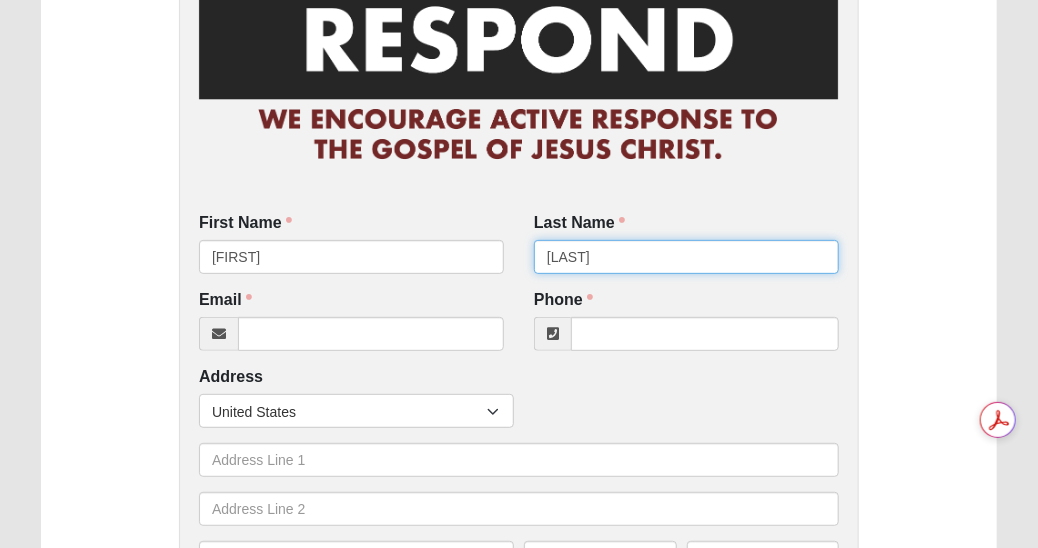 scroll, scrollTop: 165, scrollLeft: 0, axis: vertical 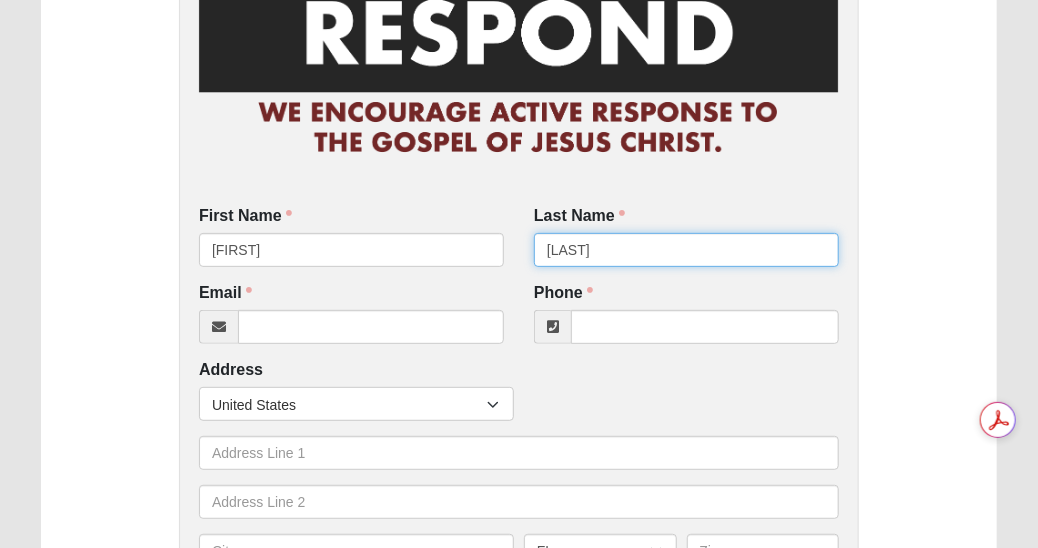 type on "[LAST]" 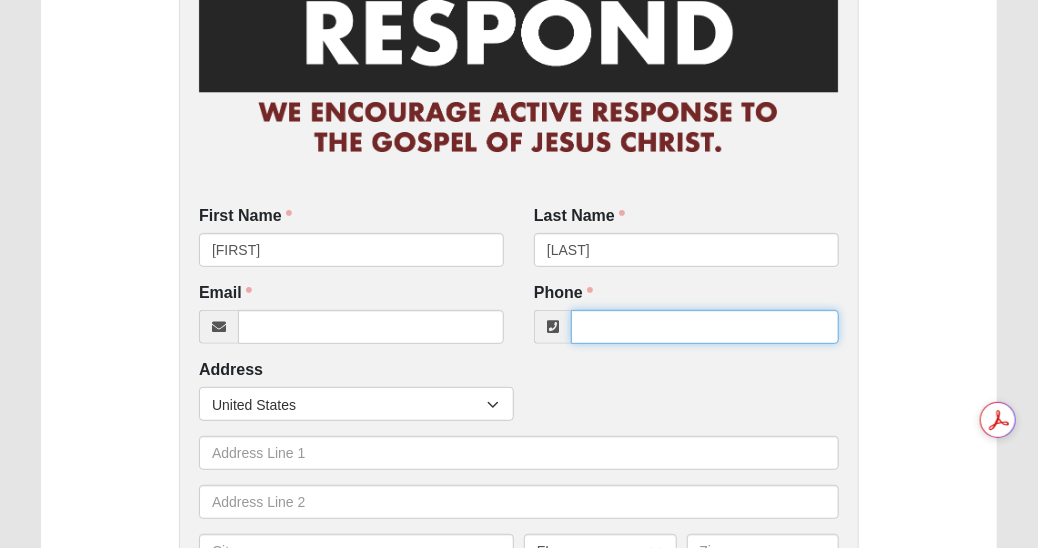 click on "Phone" at bounding box center [705, 327] 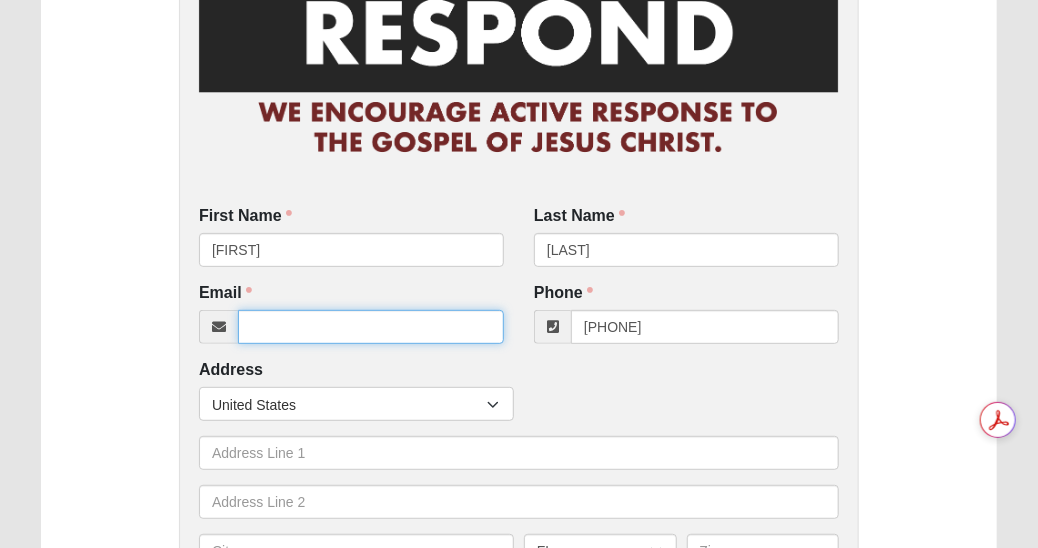 type on "[PHONE]" 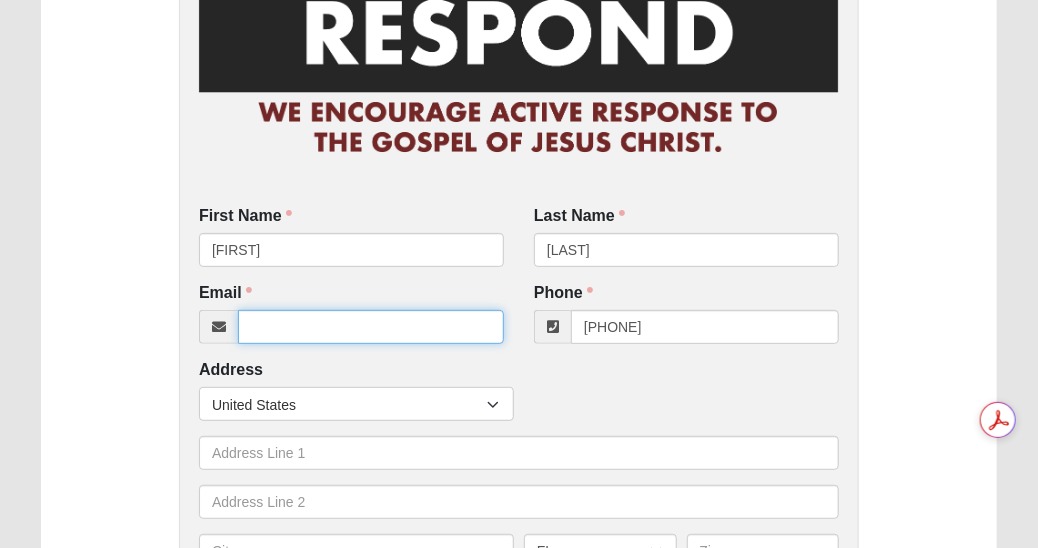 click on "Email" at bounding box center (371, 327) 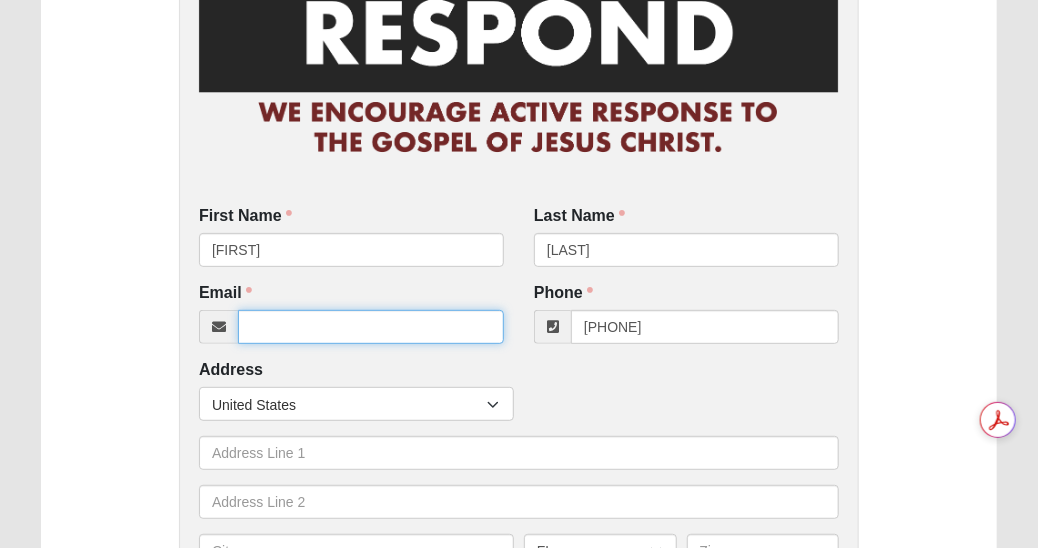 type on "b" 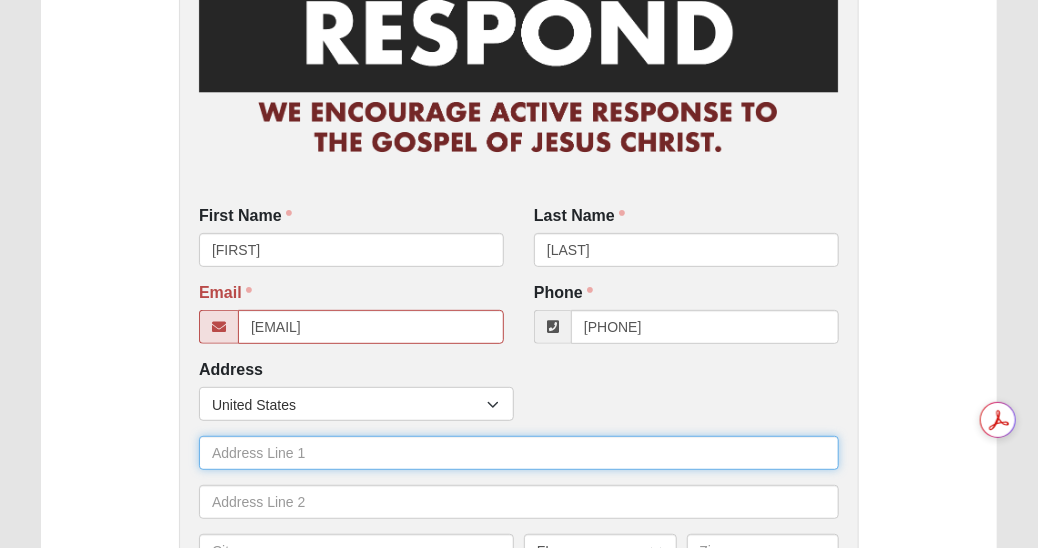 click at bounding box center (519, 453) 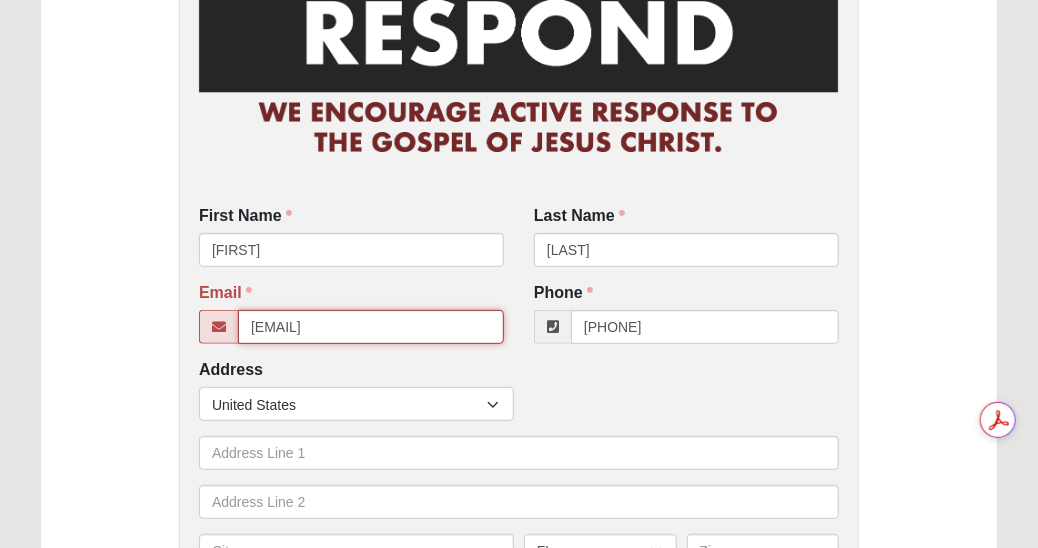 click on "[EMAIL]" at bounding box center [371, 327] 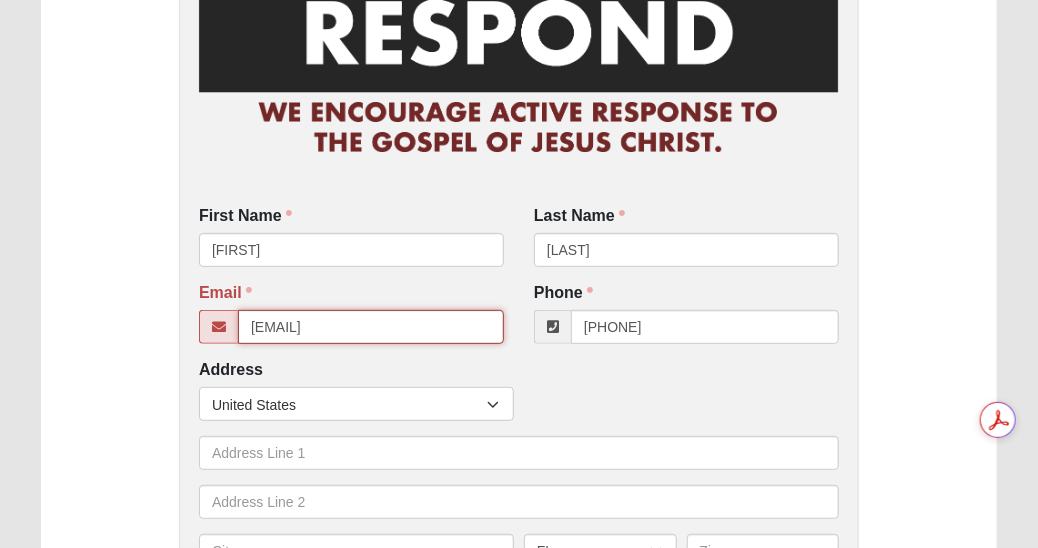 type on "[EMAIL]" 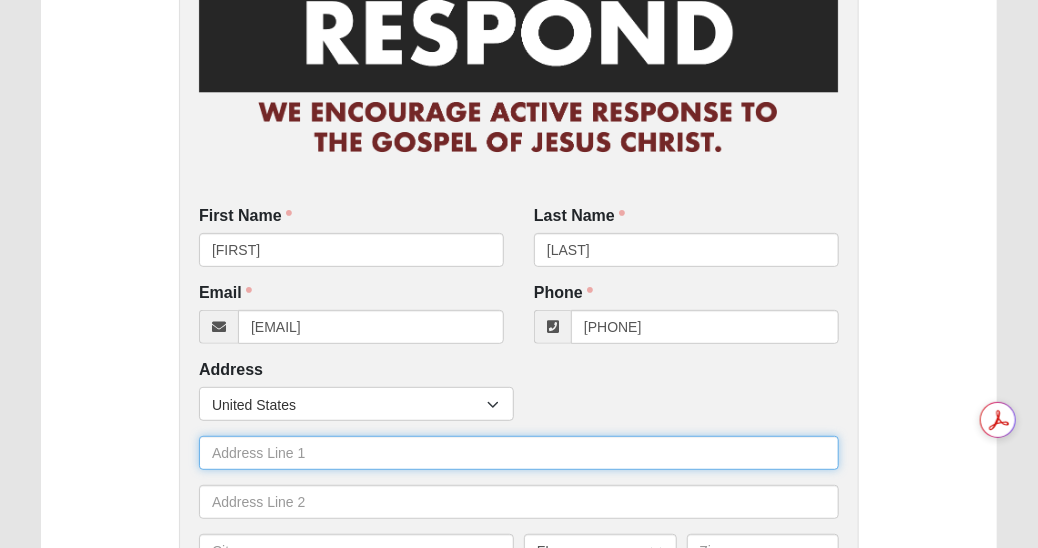 click at bounding box center [519, 453] 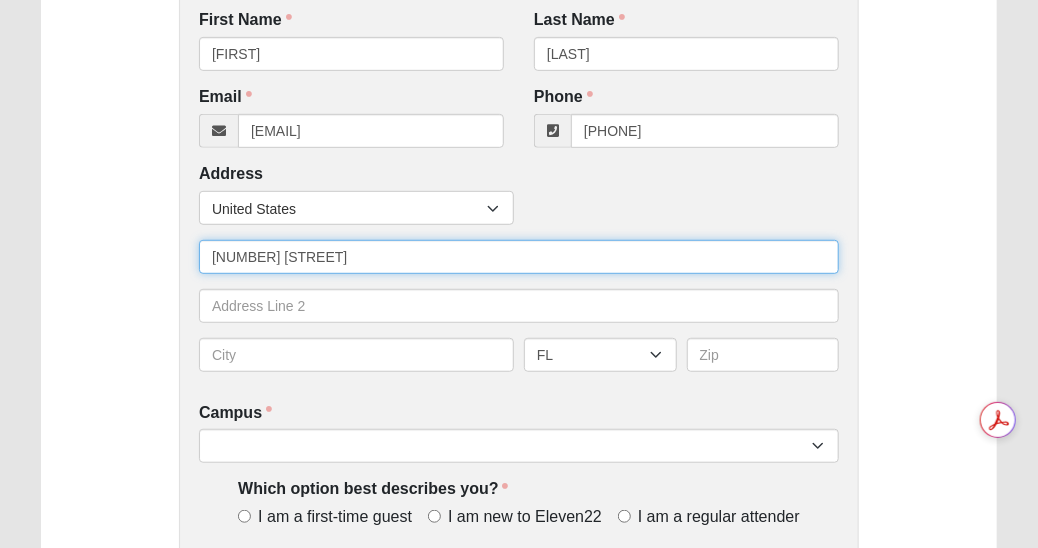 scroll, scrollTop: 361, scrollLeft: 0, axis: vertical 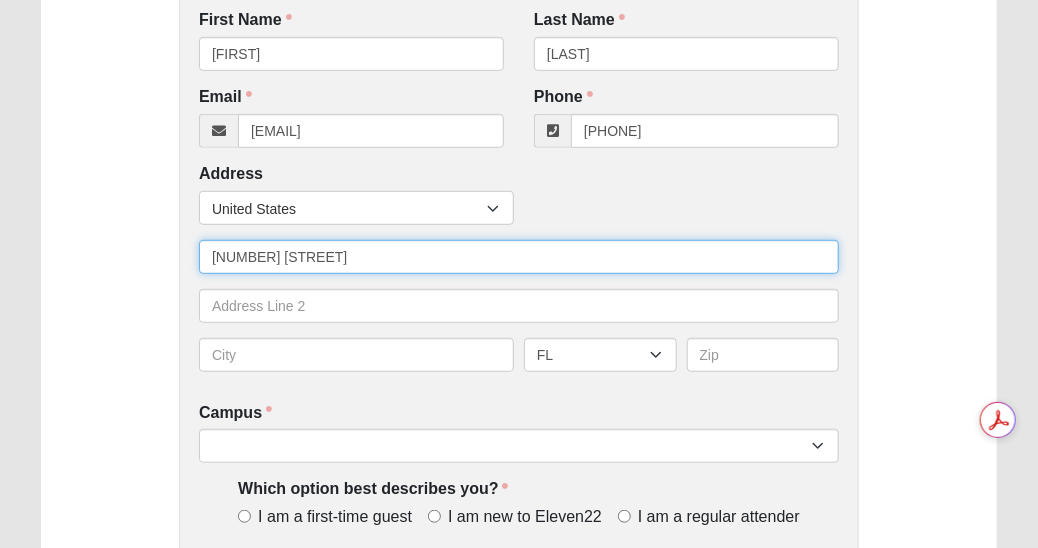 type on "[NUMBER] [STREET]" 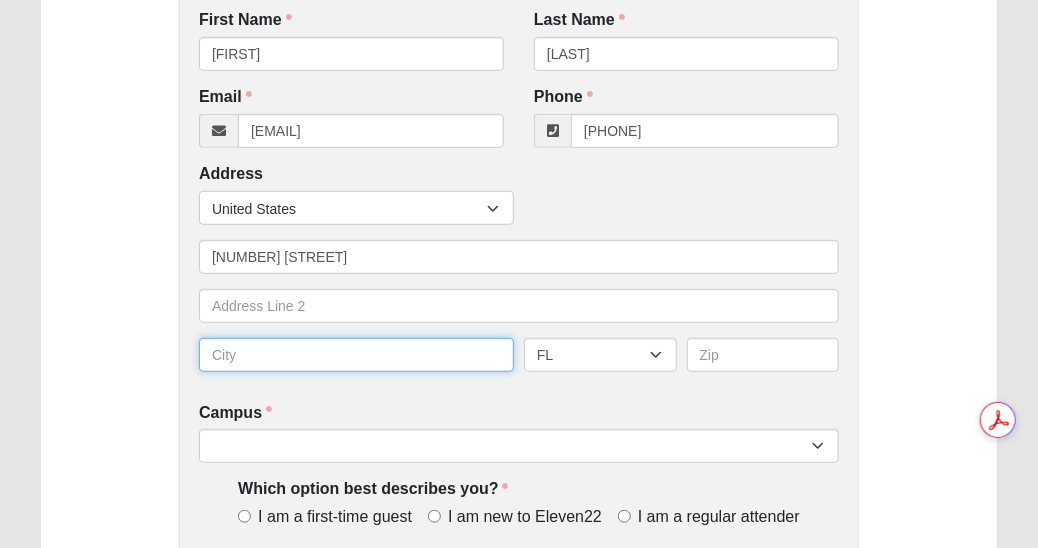 drag, startPoint x: 270, startPoint y: 345, endPoint x: 277, endPoint y: 334, distance: 13.038404 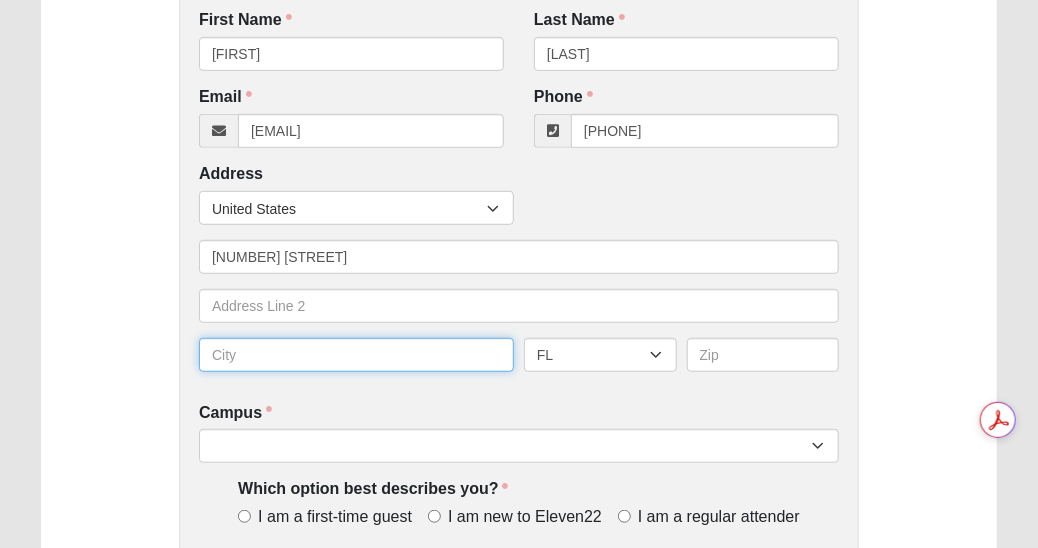 type on "Jesup" 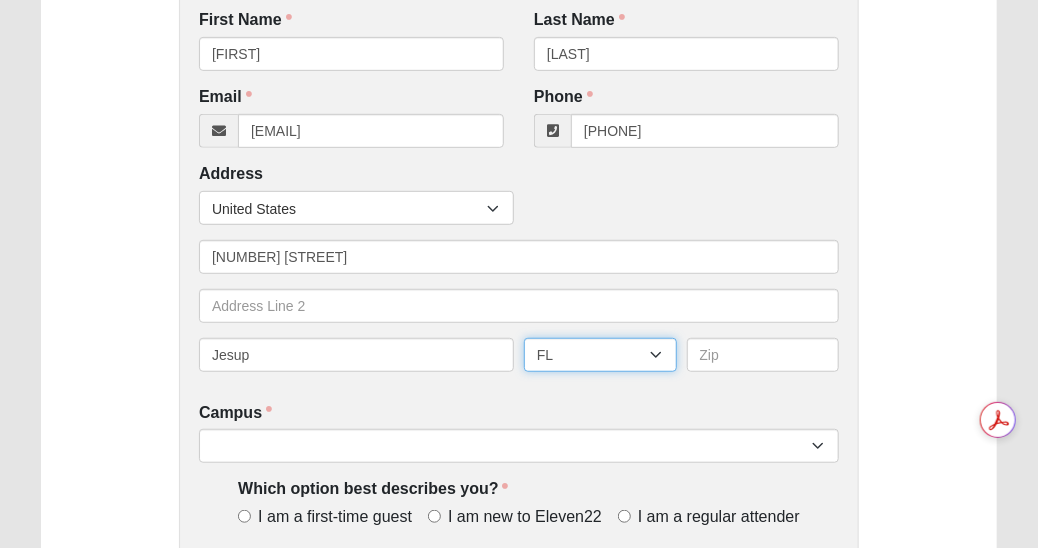select on "GA" 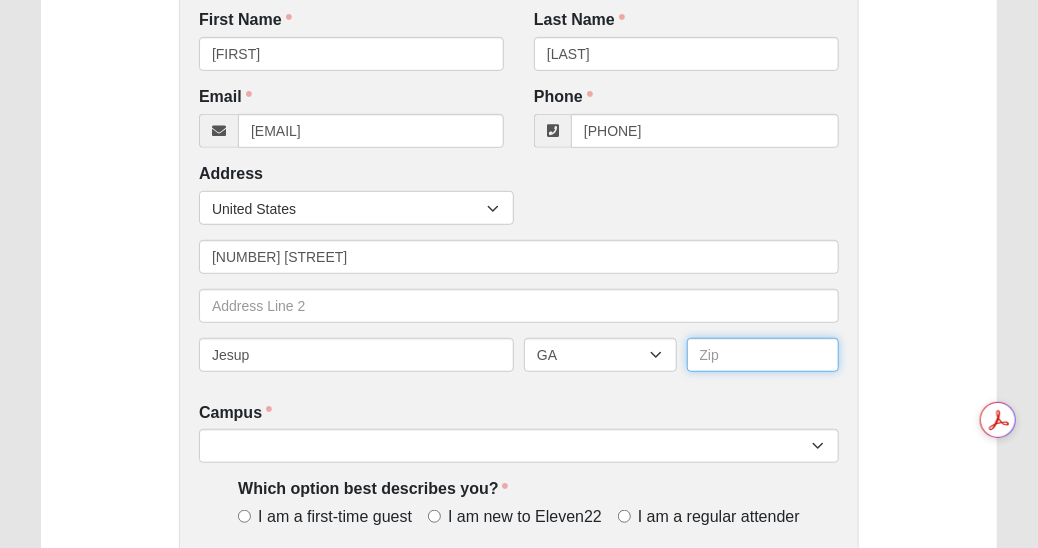 type on "[POSTAL_CODE]" 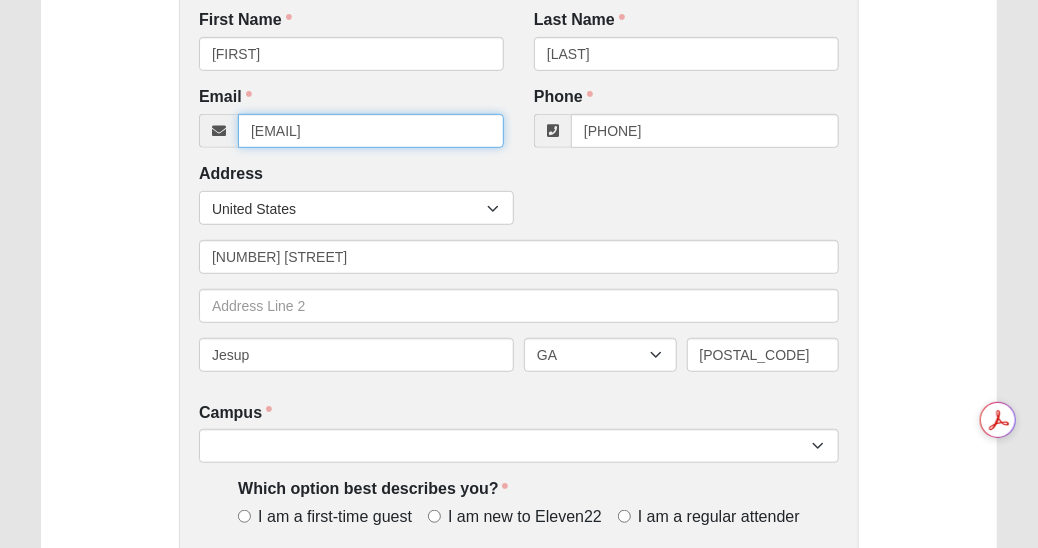 drag, startPoint x: 378, startPoint y: 134, endPoint x: 158, endPoint y: 131, distance: 220.02045 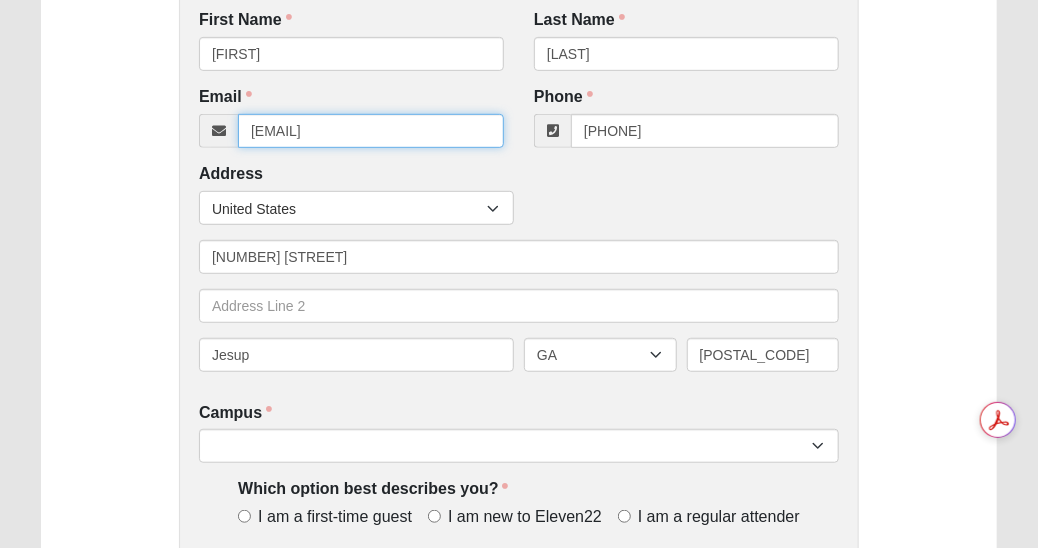 click on "First Name
[FIRST]
First Name is required.
Last Name
[LAST]
Last Name is required.
Email
[EMAIL]
Email is required.
Phone
[PHONE]
Phone is required.
Address
Countries
United States
------------------------
Afghanistan
Aland Islands
Albania
Algeria
American Samoa
Andorra
Angola
Anguilla
Antarctica
Antigua and Barbuda
Argentina
Armenia
Aruba
Australia
Austria
Azerbaijan
Bahamas
Bahrain
Bangladesh
Barbados
Belarus
Belgium
Belize
Benin
Bermuda
Bhutan
Bolivia
Chad" at bounding box center (519, 743) 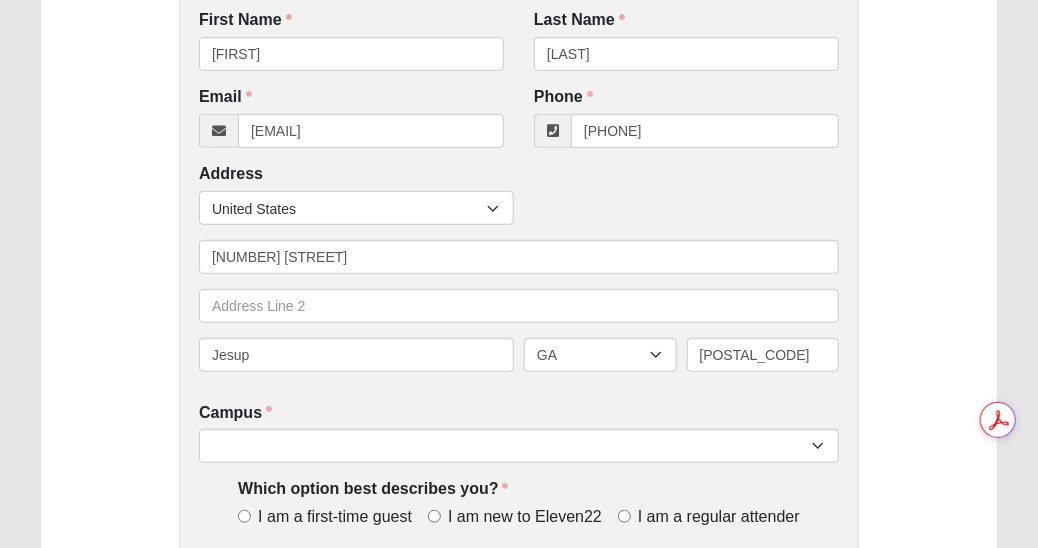 click on "First Name
[FIRST]
First Name is required.
Last Name
[LAST]
Last Name is required.
Email
[EMAIL]
Email is required.
Phone
[PHONE]
Phone is required.
Address
Countries
United States
------------------------
Afghanistan
Aland Islands
Albania
Algeria
American Samoa
Andorra
Angola
Anguilla
Antarctica
Antigua and Barbuda
Argentina
Armenia
Aruba
Australia
Austria
Azerbaijan
Bahamas
Bahrain
Bangladesh
Barbados
Belarus
Belgium
Belize
Benin
Bermuda
Bhutan
Bolivia
Chad" at bounding box center [519, 743] 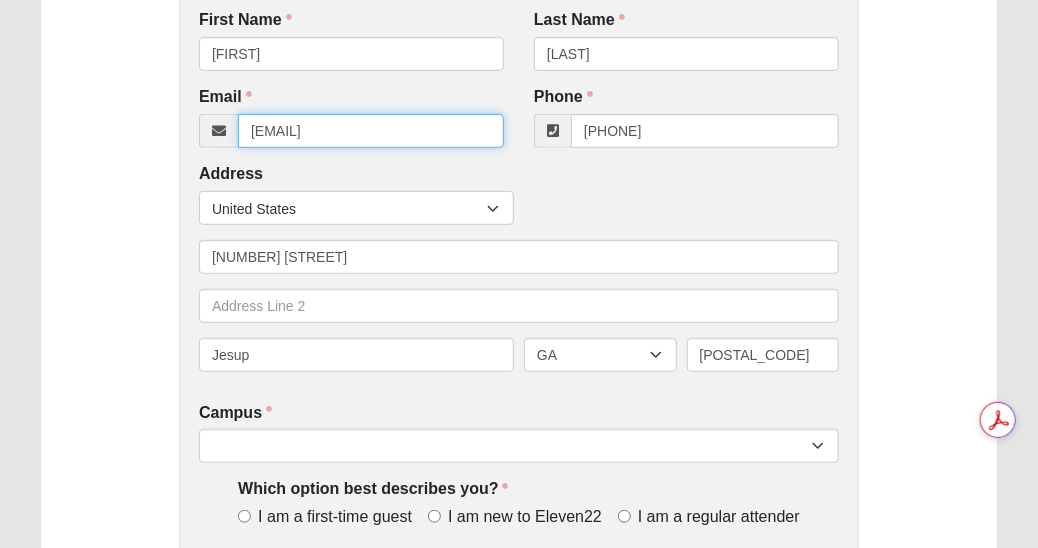 drag, startPoint x: 377, startPoint y: 130, endPoint x: 312, endPoint y: 99, distance: 72.013885 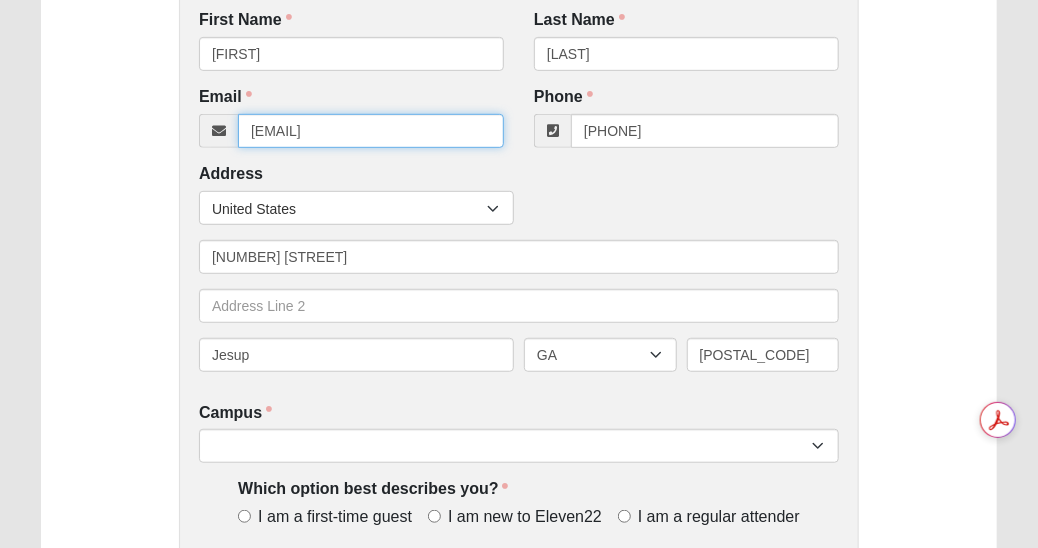 click on "Email
[EMAIL]
Email is required." at bounding box center [351, 117] 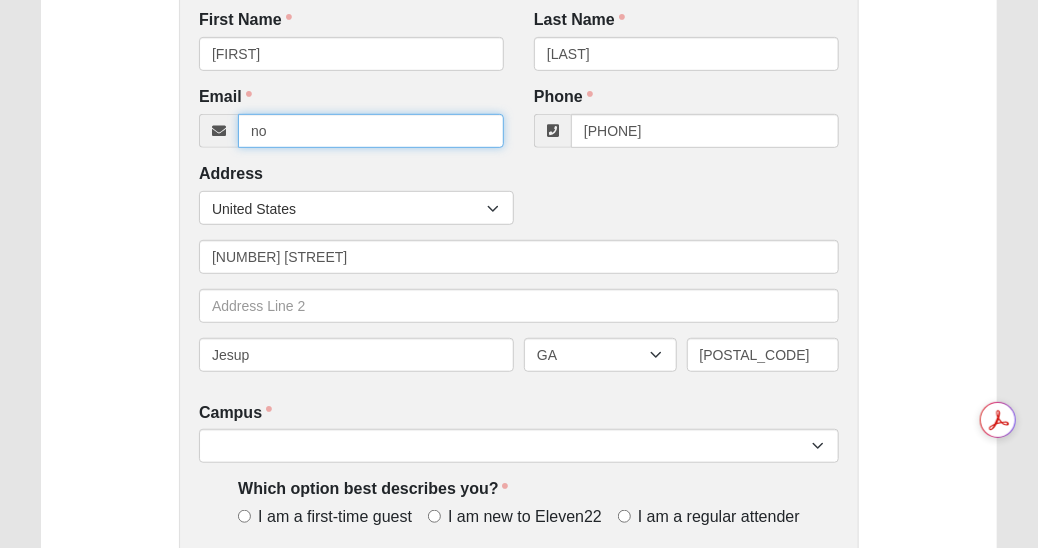type on "n" 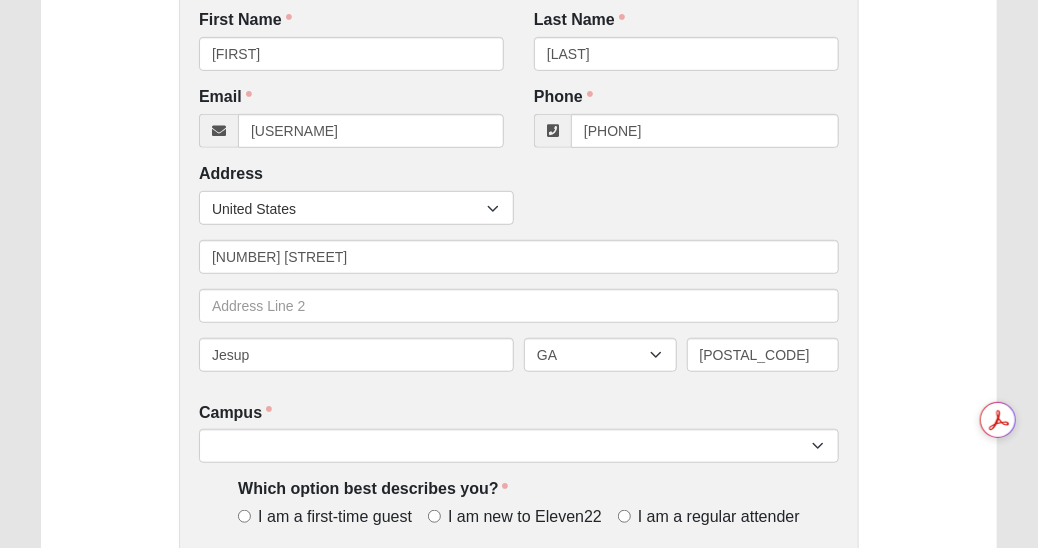 click on "Email
[USERNAME]
Email is required." at bounding box center [351, 117] 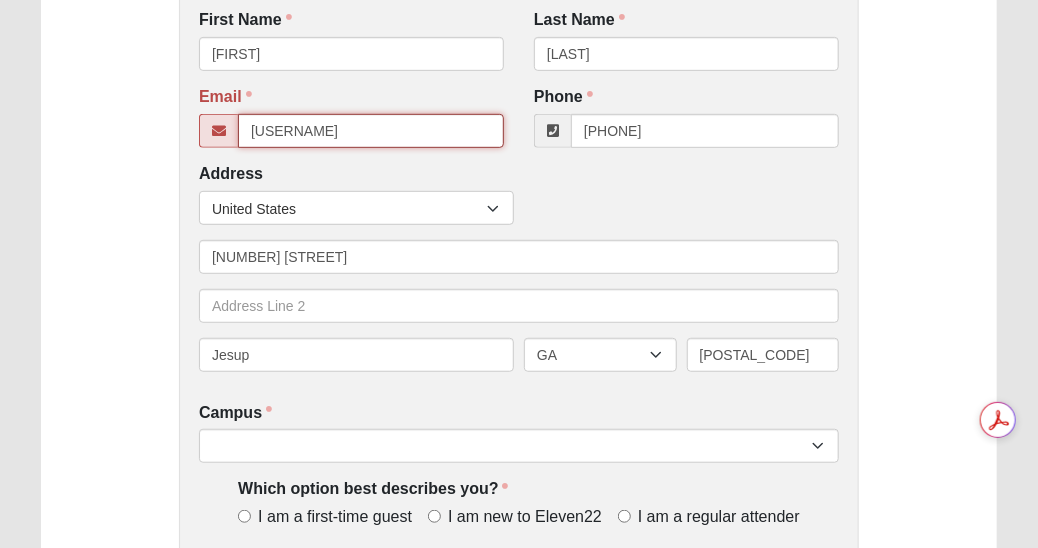 click on "[USERNAME]" at bounding box center (371, 131) 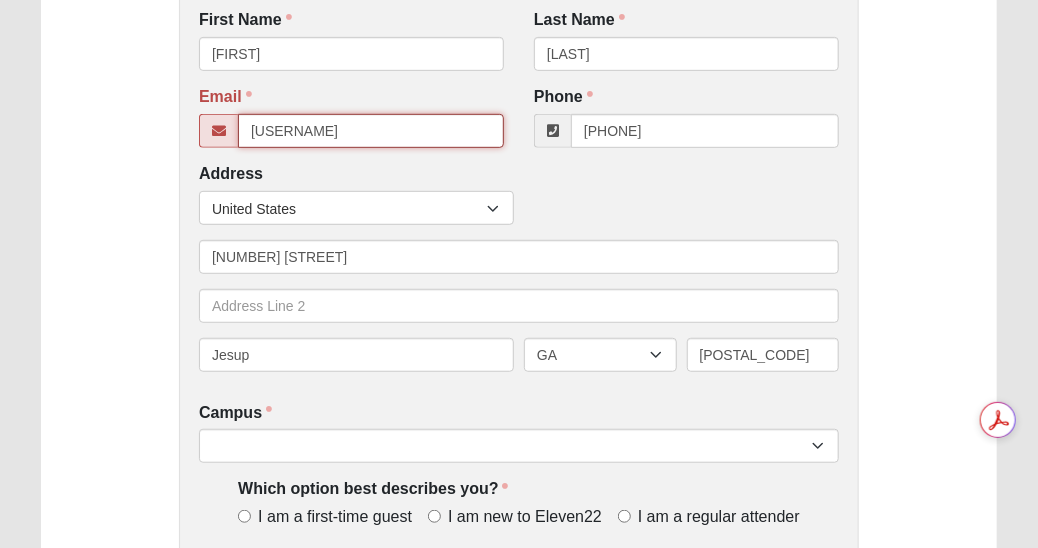 click on "[USERNAME]" at bounding box center (371, 131) 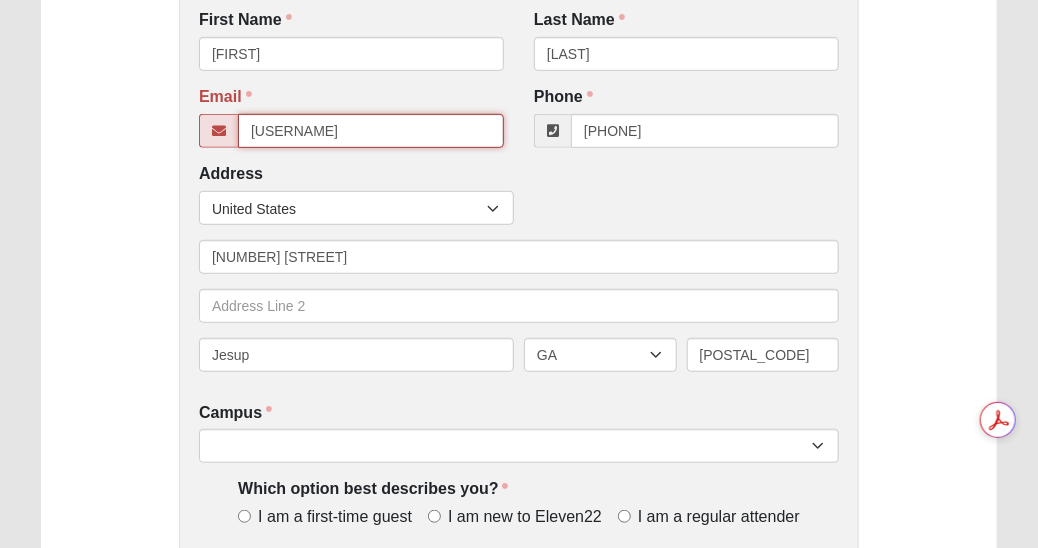 type on "[USERNAME]" 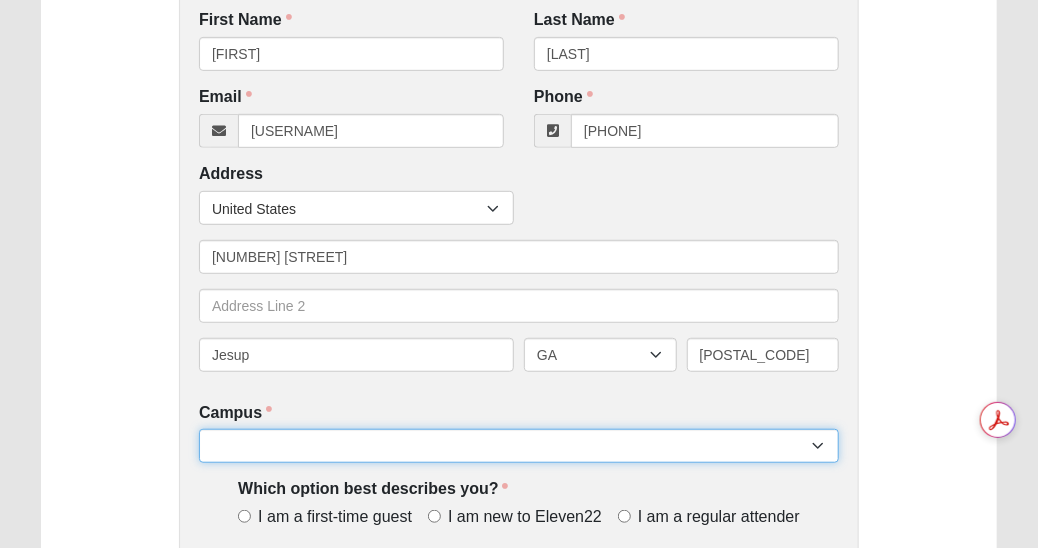 click on "Arlington
Baymeadows
Eleven22 Online
Fleming Island
Jesup
Mandarin
North Jax
Orange Park
Outpost
Palatka (Coming Soon)
Ponte Vedra
San Pablo
St. Johns
St. Augustine (Coming Soon)
Wildlight
NONE" at bounding box center (519, 446) 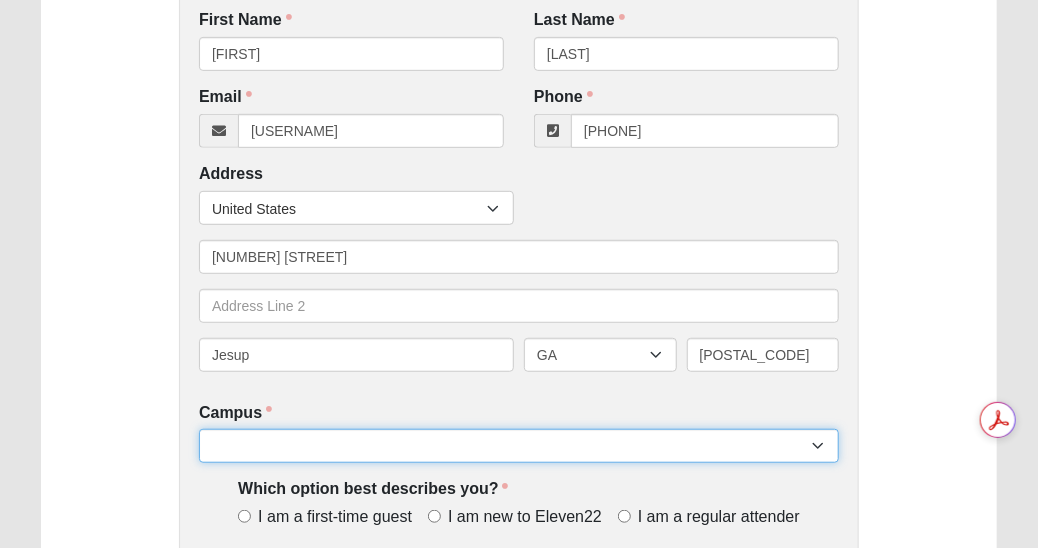 select on "12" 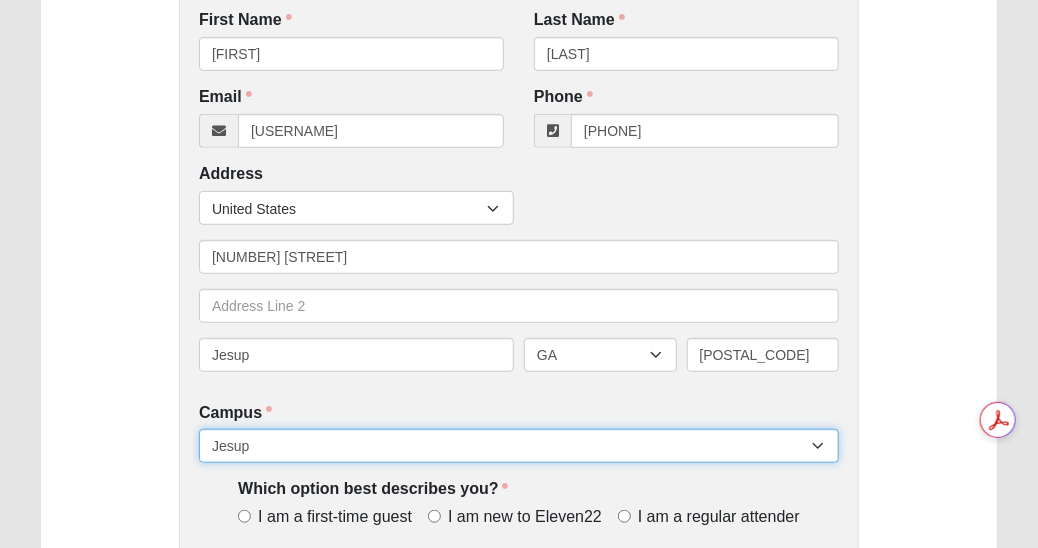 click on "Arlington
Baymeadows
Eleven22 Online
Fleming Island
Jesup
Mandarin
North Jax
Orange Park
Outpost
Palatka (Coming Soon)
Ponte Vedra
San Pablo
St. Johns
St. Augustine (Coming Soon)
Wildlight
NONE" at bounding box center [519, 446] 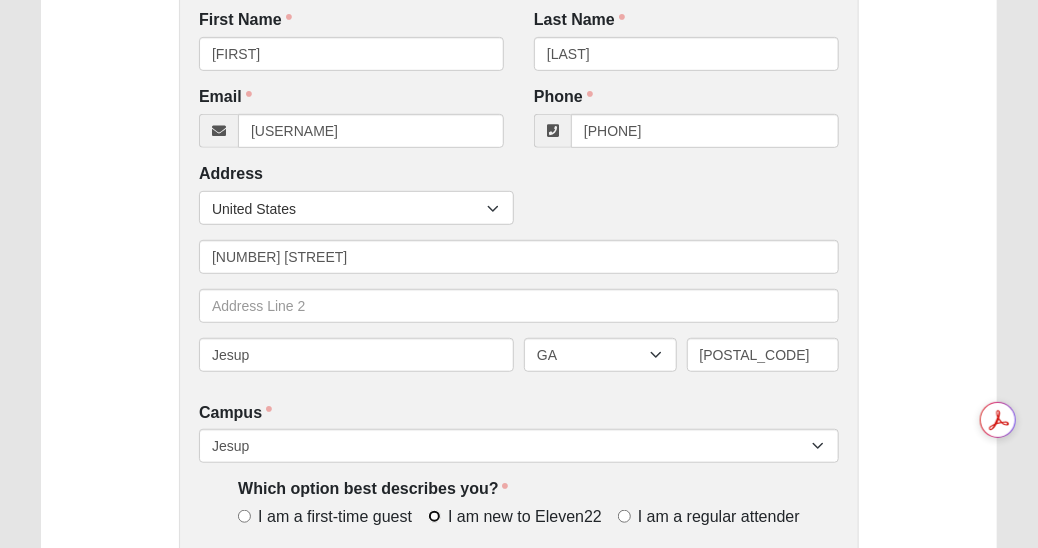 click on "I am new to Eleven22" at bounding box center (434, 516) 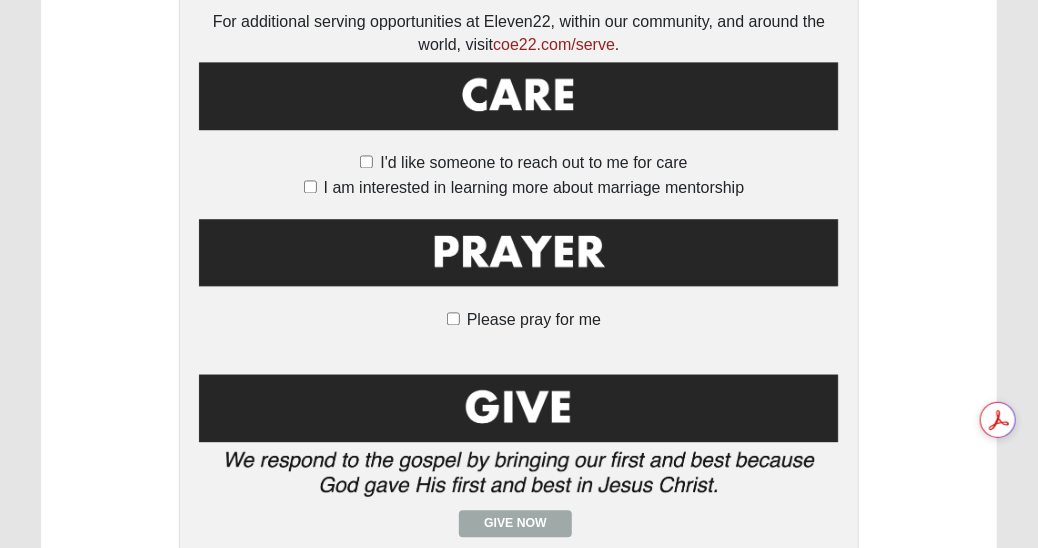 scroll, scrollTop: 1428, scrollLeft: 0, axis: vertical 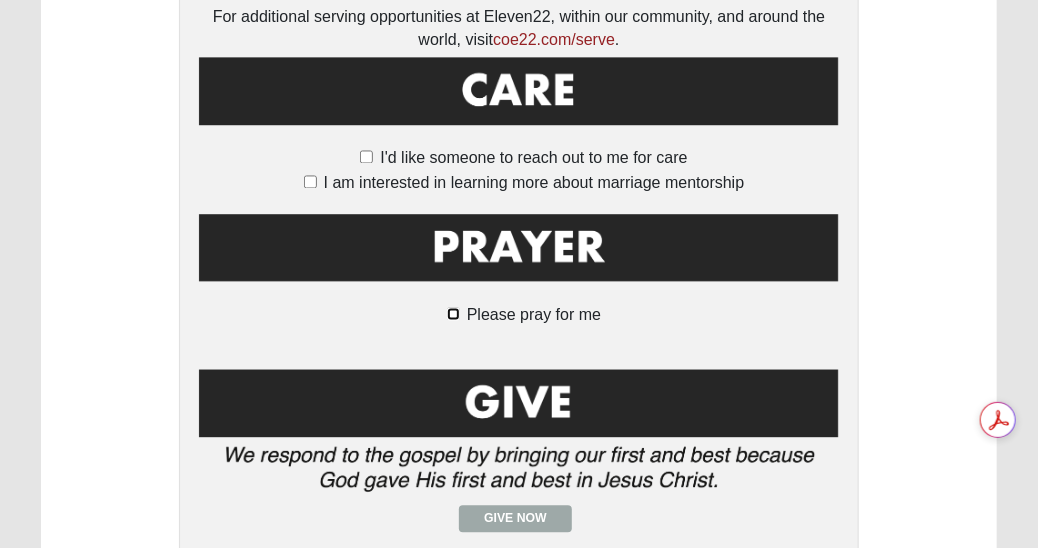 click on "Please pray for me" at bounding box center [453, 314] 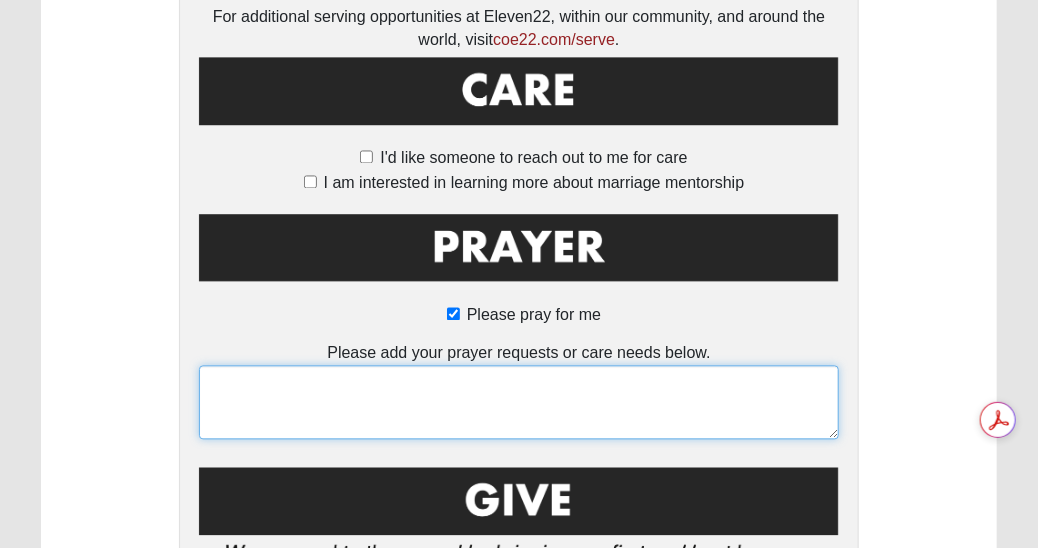 click at bounding box center (519, 403) 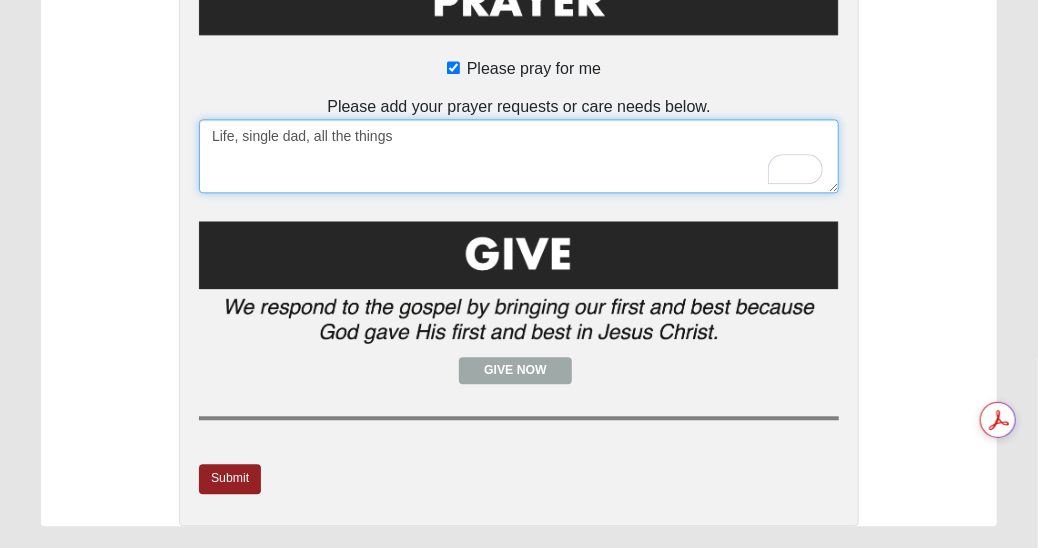scroll, scrollTop: 1727, scrollLeft: 0, axis: vertical 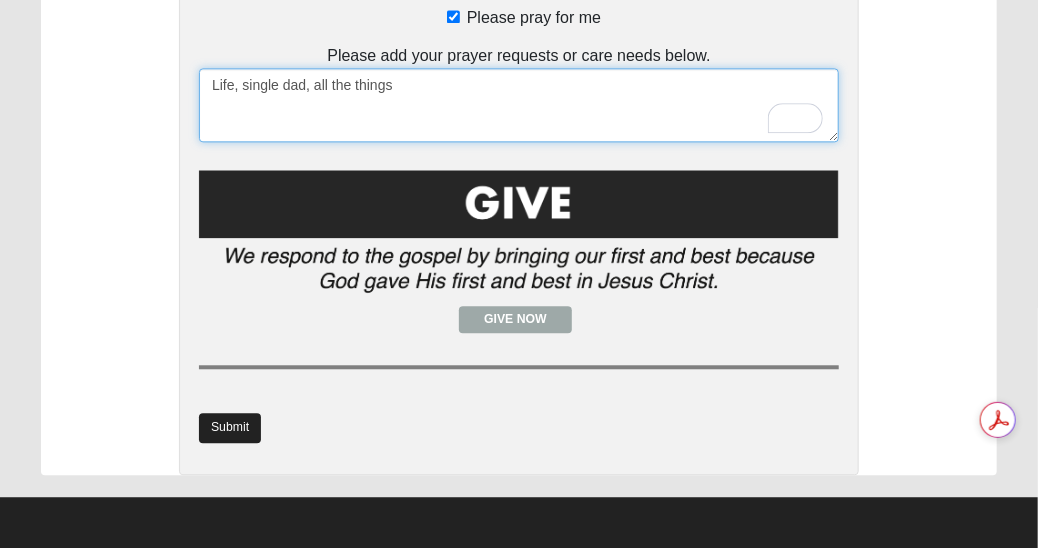 type on "Life, single dad, all the things" 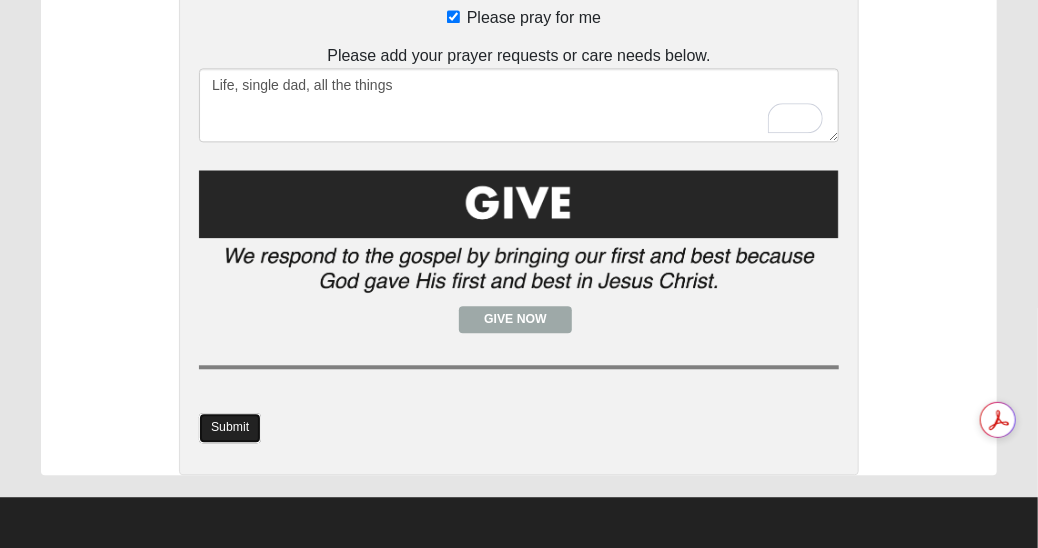 click on "Submit" at bounding box center [230, 427] 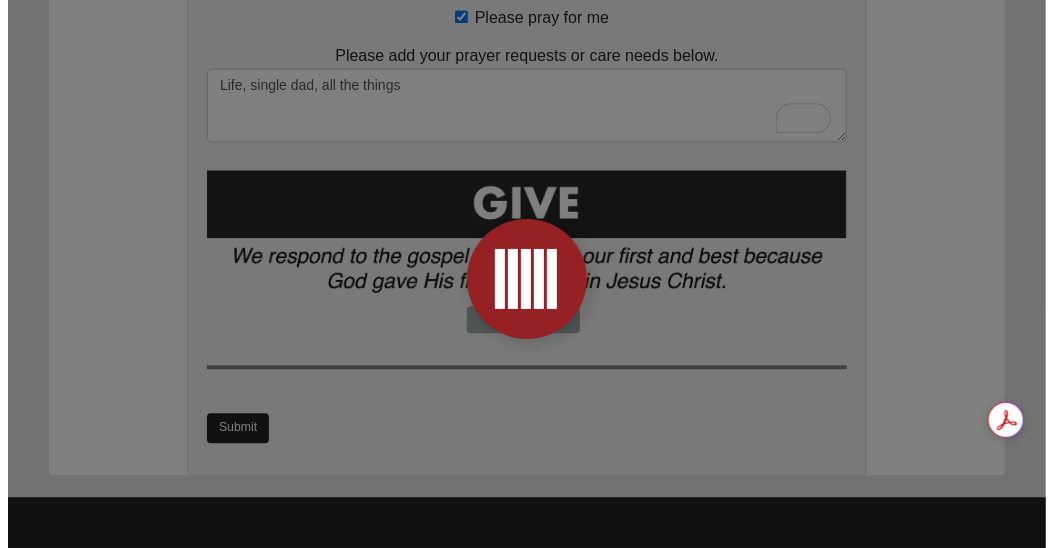 scroll, scrollTop: 0, scrollLeft: 0, axis: both 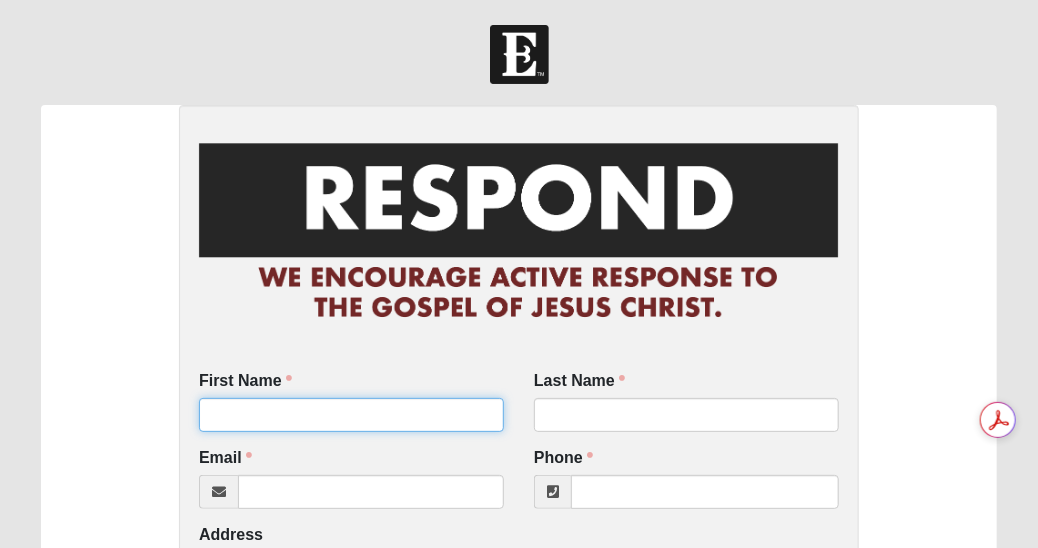 click on "First Name" at bounding box center [351, 415] 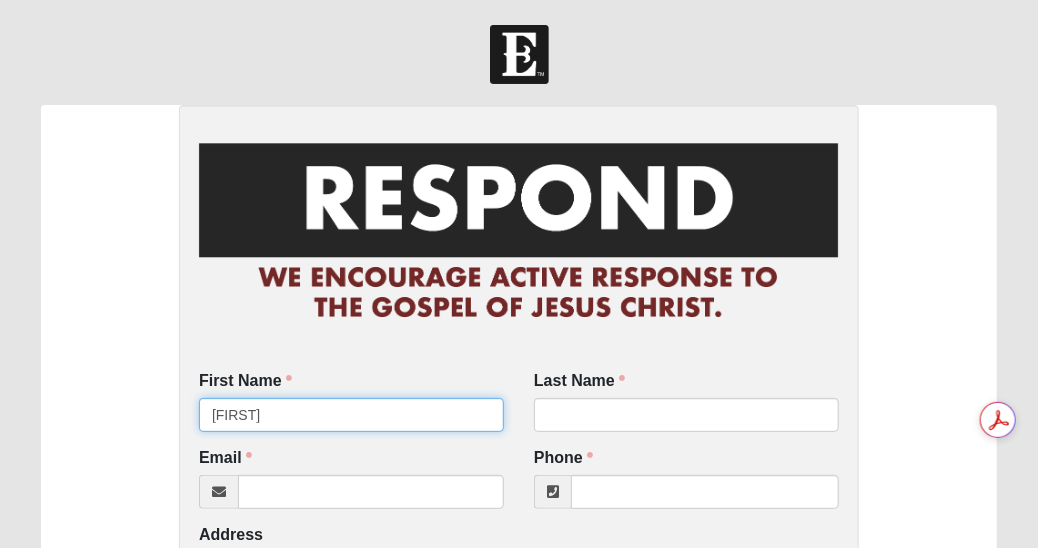 click on "[FIRST]" at bounding box center [351, 415] 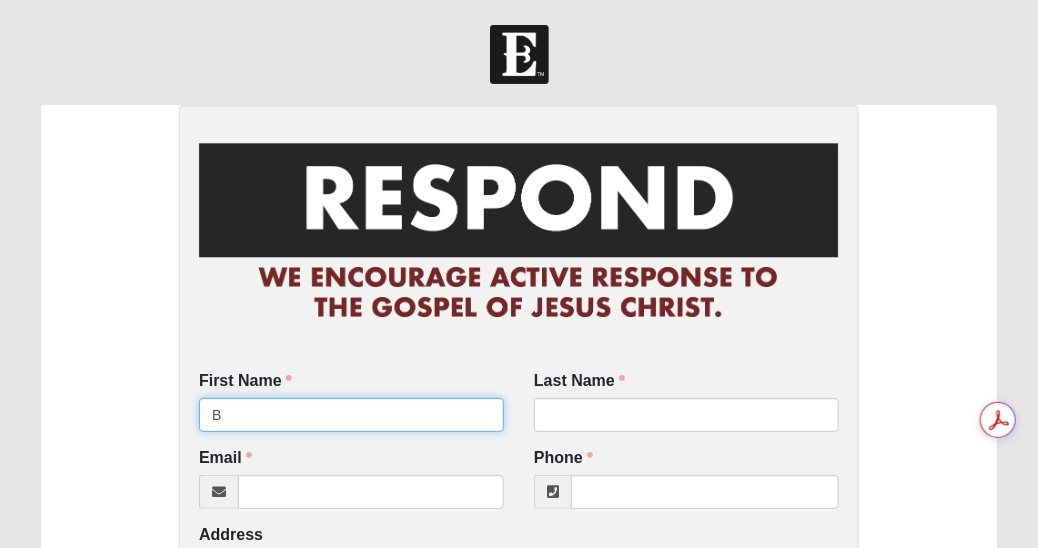 drag, startPoint x: 288, startPoint y: 421, endPoint x: 280, endPoint y: 412, distance: 12.0415945 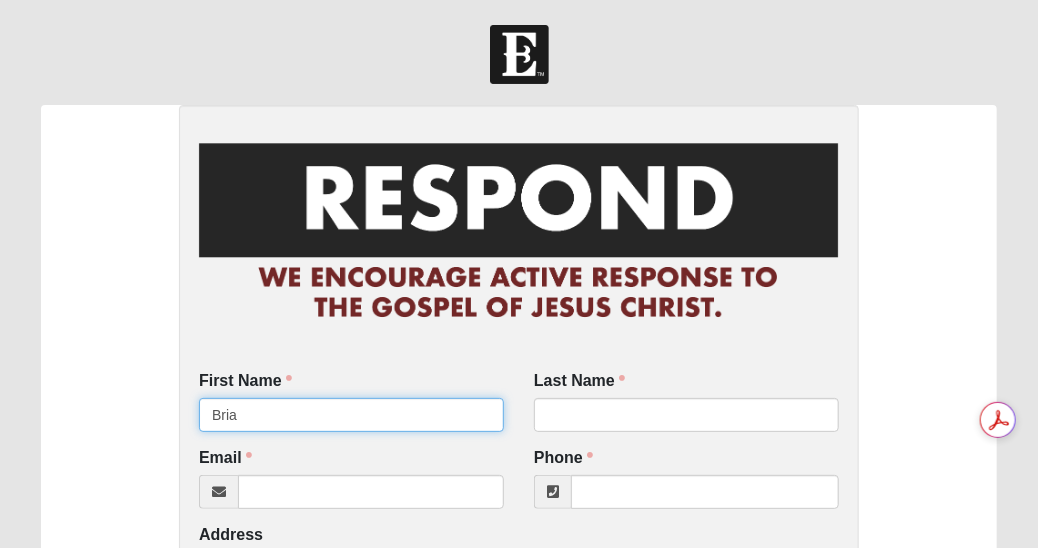 type on "[FIRST]" 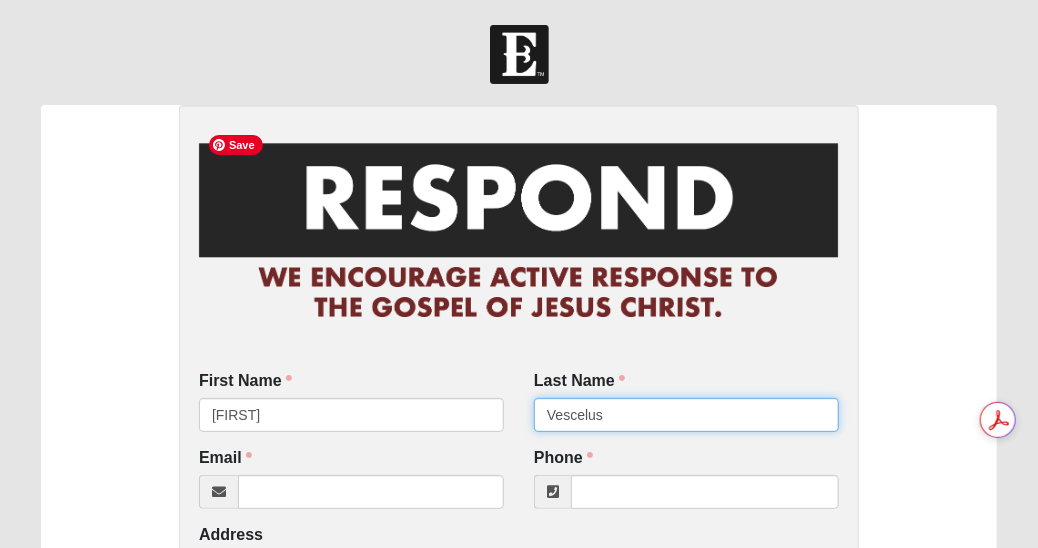 type on "Vescelus" 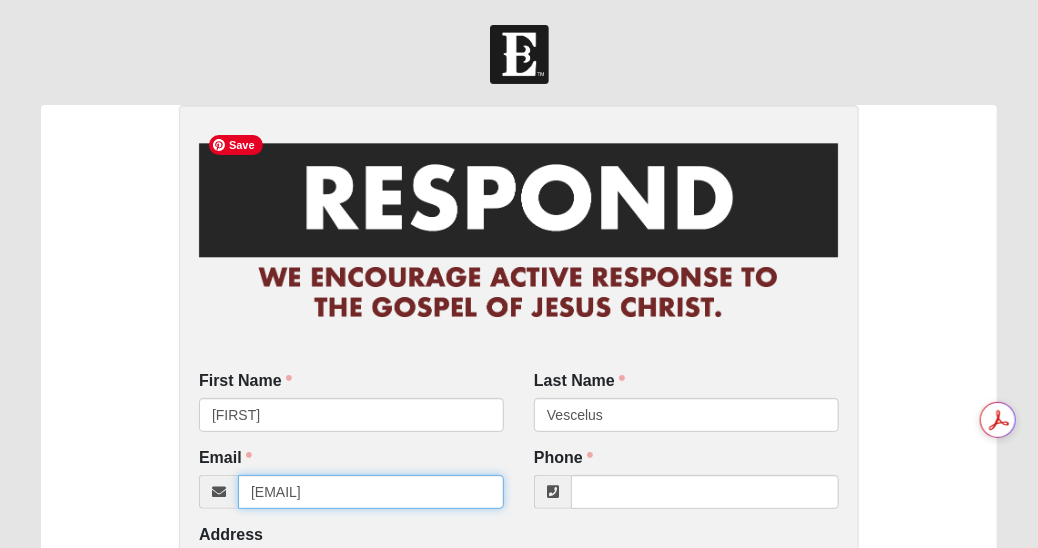 type on "[EMAIL]" 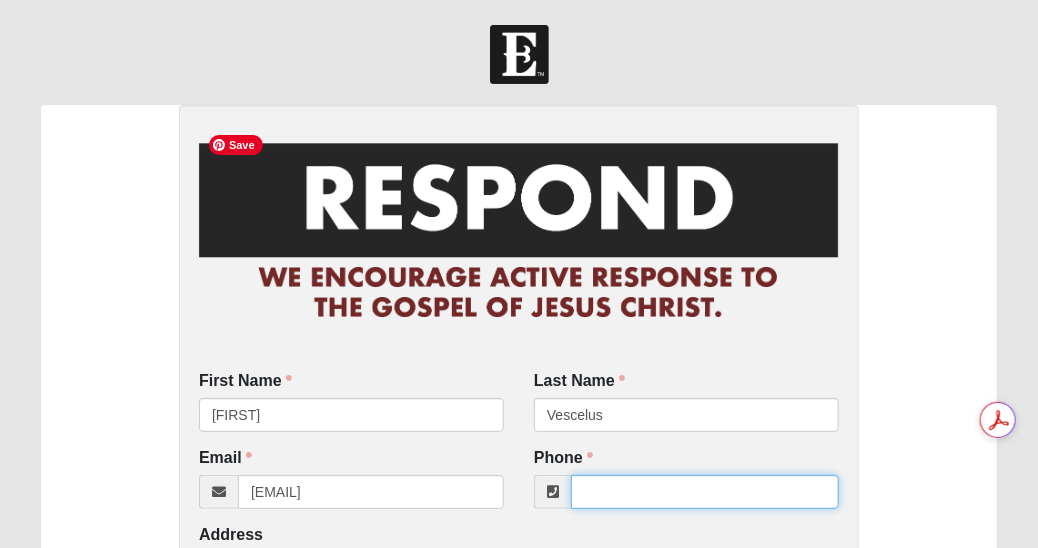 type on "0" 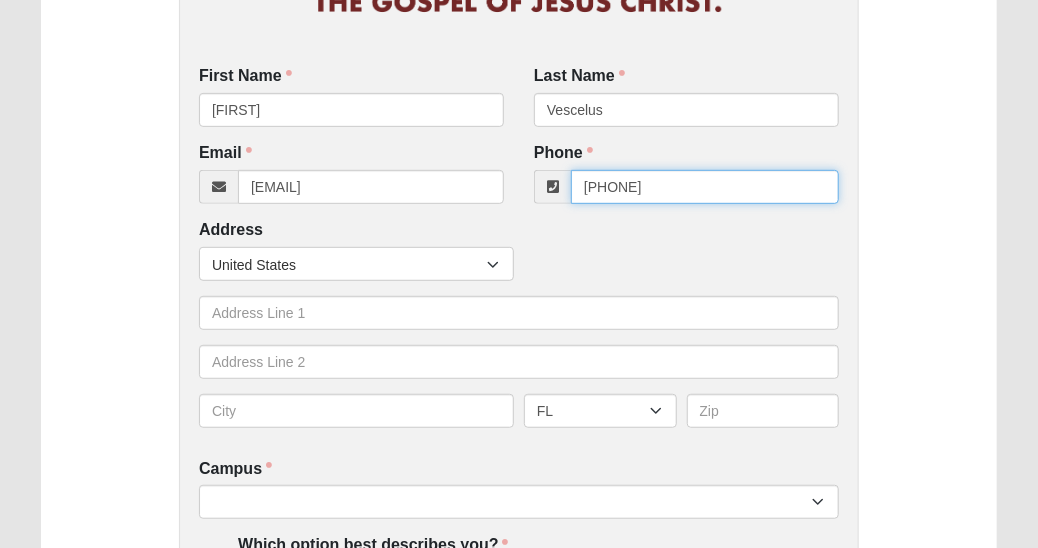 scroll, scrollTop: 360, scrollLeft: 0, axis: vertical 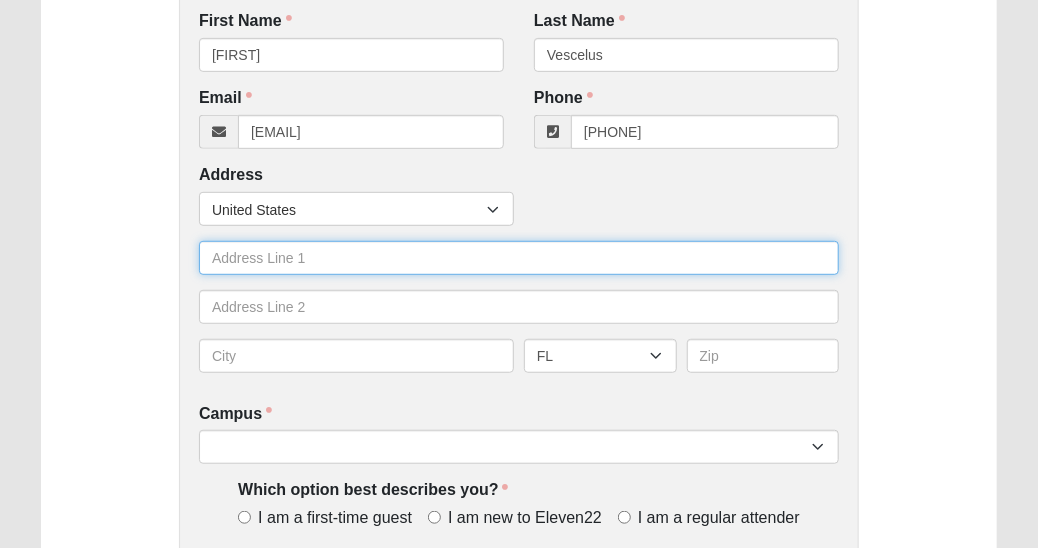 type on "[PHONE]" 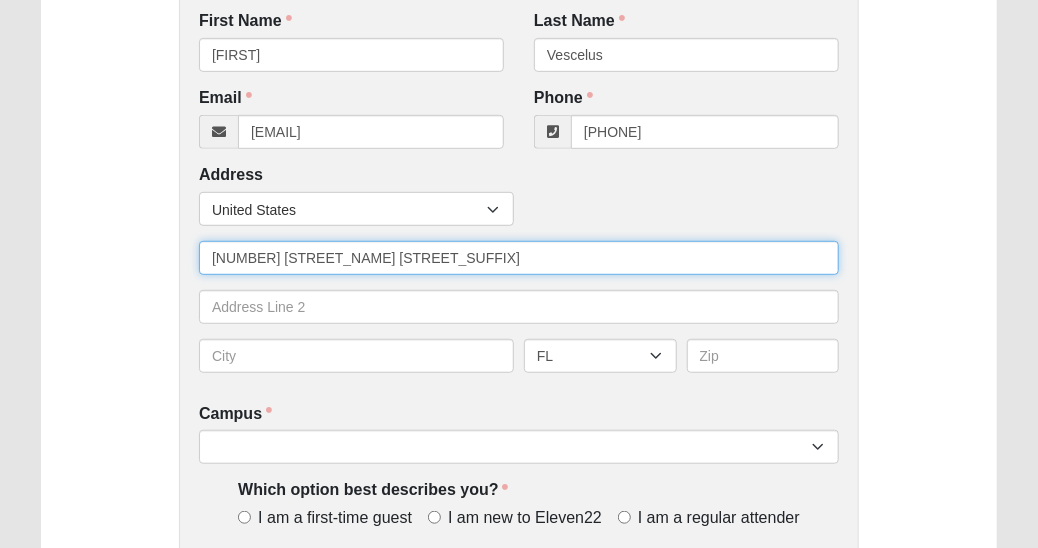 type on "[NUMBER] [STREET_NAME] [STREET_SUFFIX]" 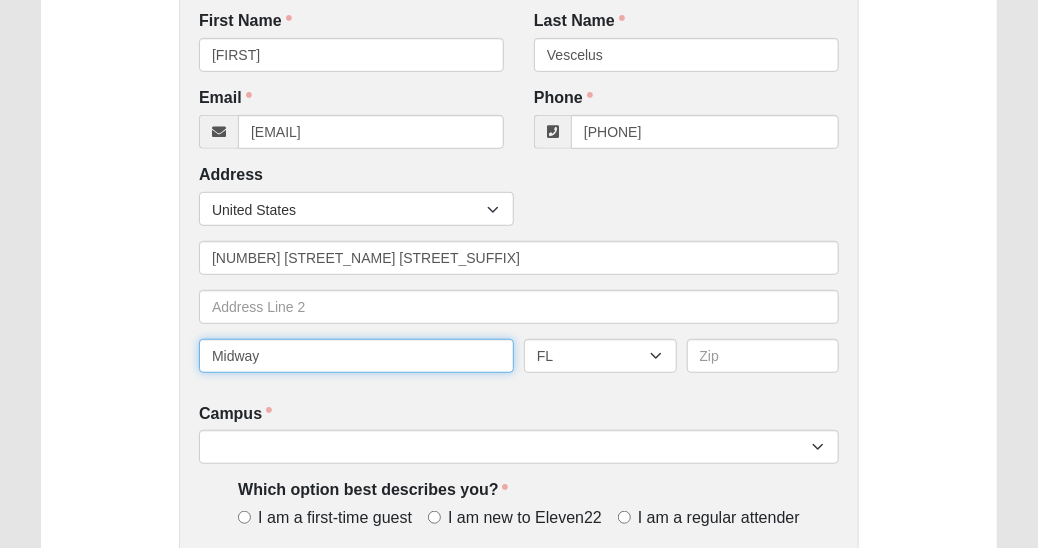 type on "Midway" 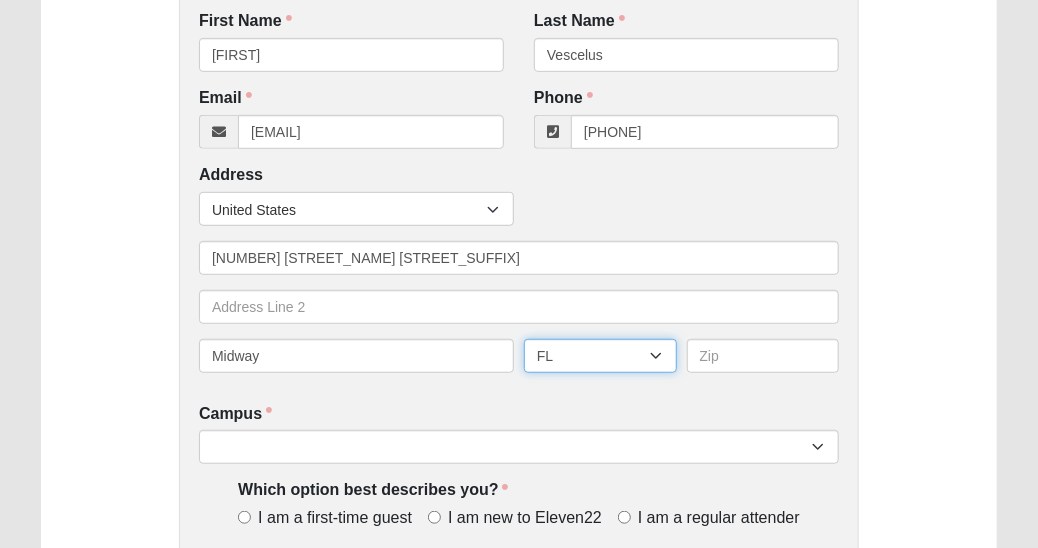 select on "GA" 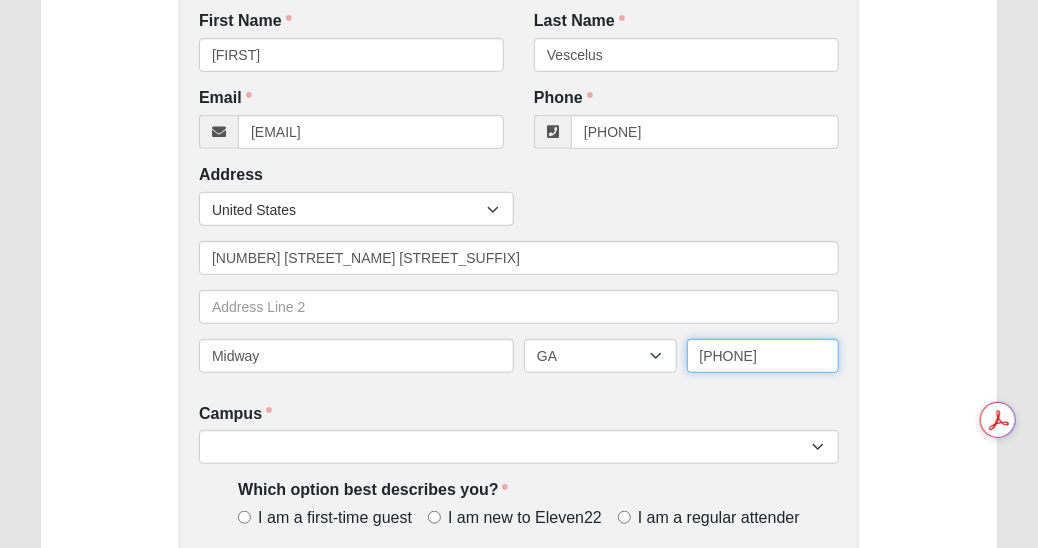 type on "[PHONE]" 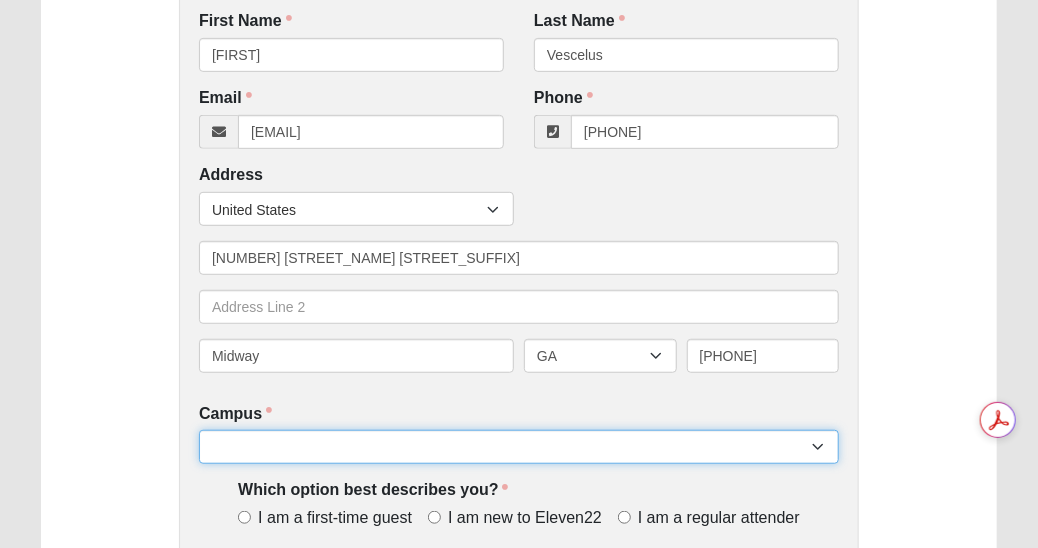 click on "Arlington
Baymeadows
Eleven22 Online
Fleming Island
Jesup
Mandarin
North Jax
Orange Park
Outpost
Palatka (Coming Soon)
Ponte Vedra
San Pablo
St. Johns
St. Augustine (Coming Soon)
Wildlight
NONE" at bounding box center (519, 447) 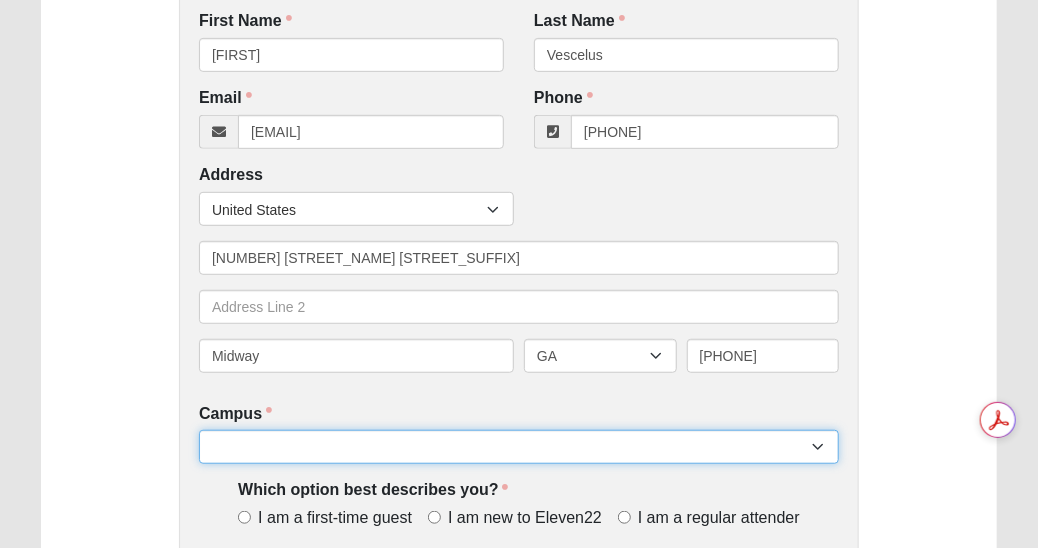 select on "12" 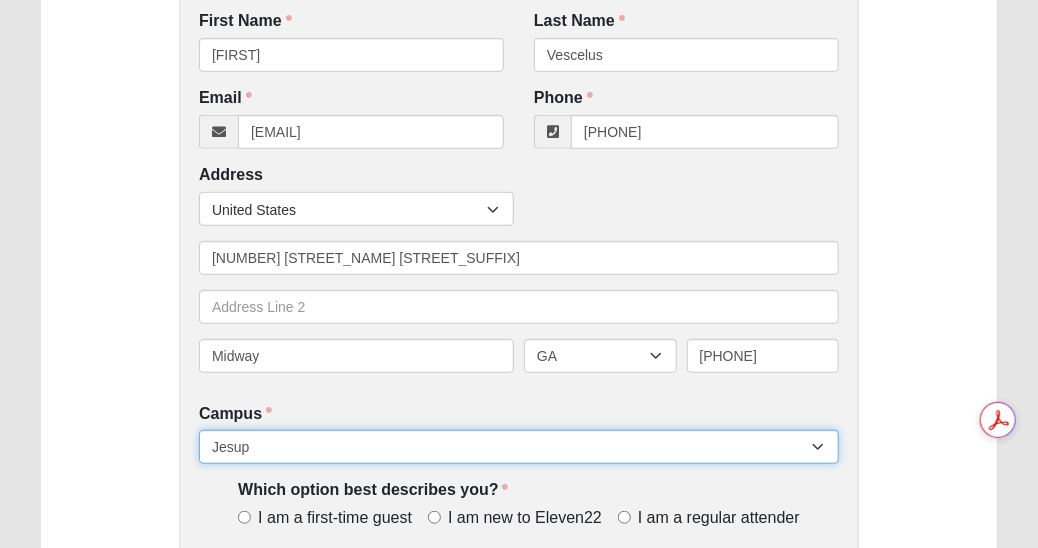 click on "Arlington
Baymeadows
Eleven22 Online
Fleming Island
Jesup
Mandarin
North Jax
Orange Park
Outpost
Palatka (Coming Soon)
Ponte Vedra
San Pablo
St. Johns
St. Augustine (Coming Soon)
Wildlight
NONE" at bounding box center (519, 447) 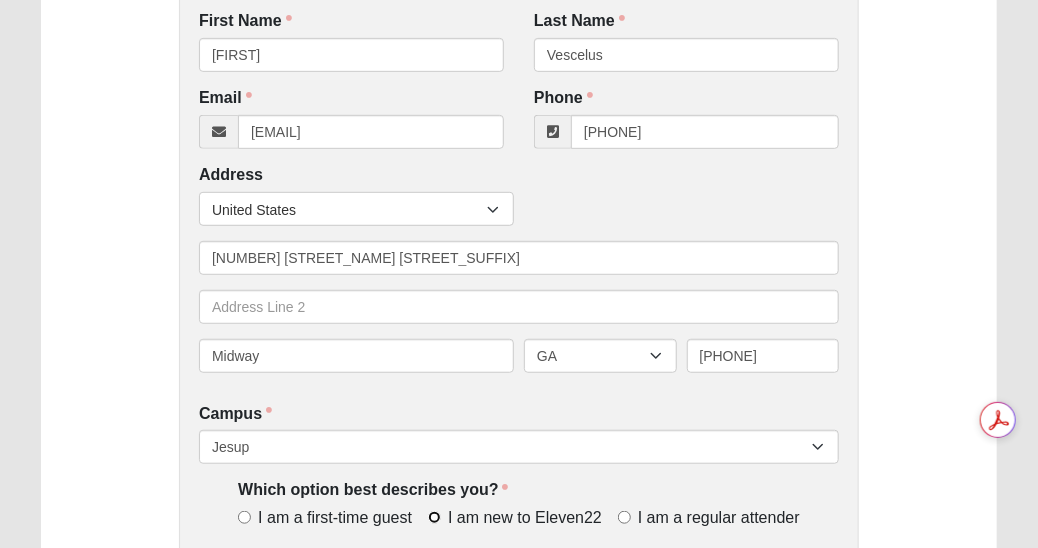 click on "I am new to Eleven22" at bounding box center [434, 517] 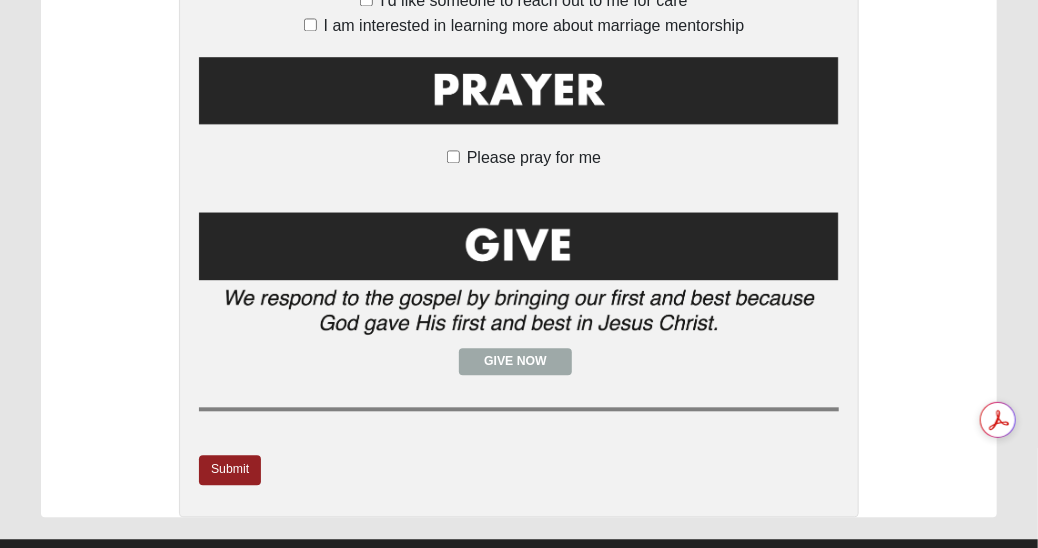 scroll, scrollTop: 1594, scrollLeft: 0, axis: vertical 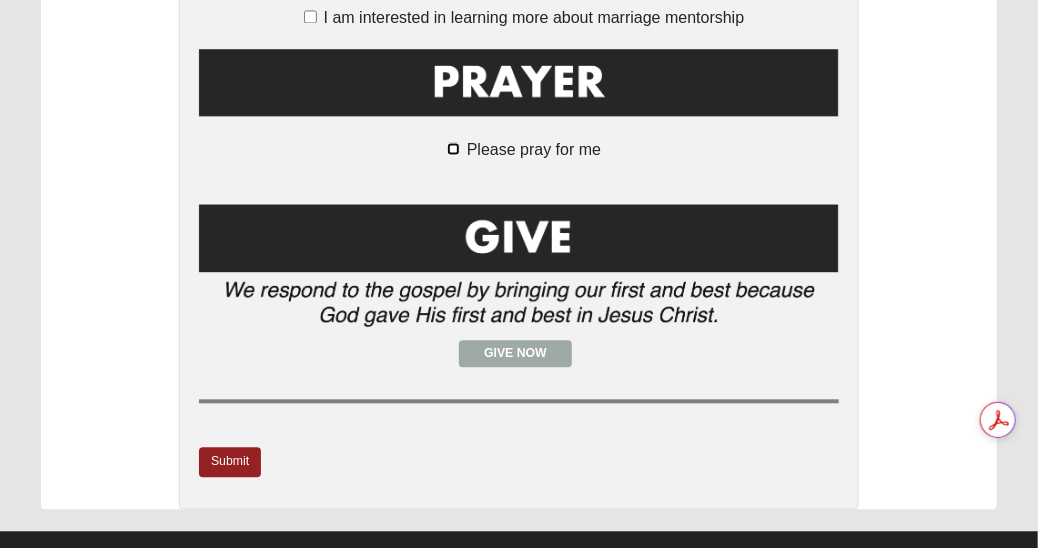 click on "Please pray for me" at bounding box center [453, 148] 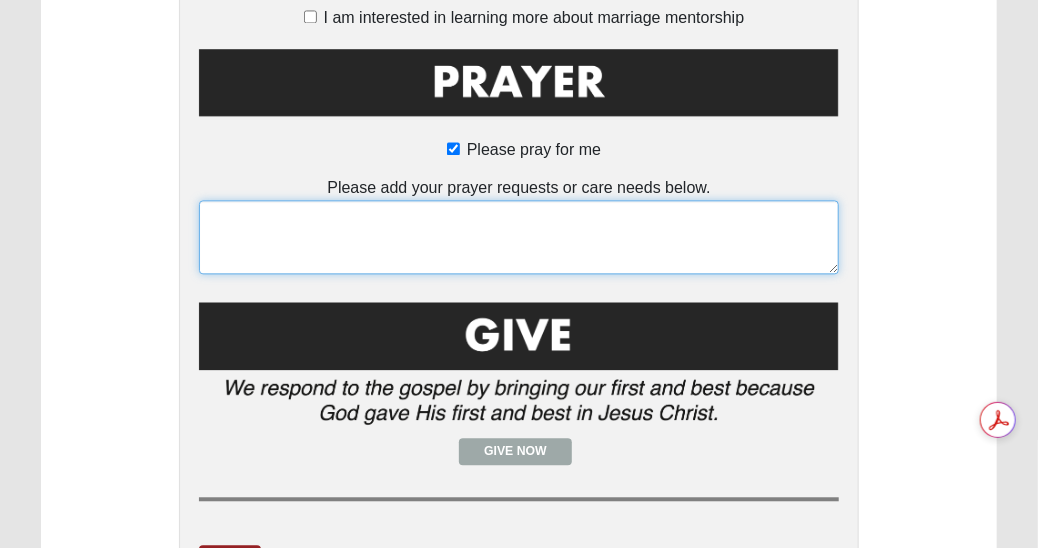 click at bounding box center (519, 237) 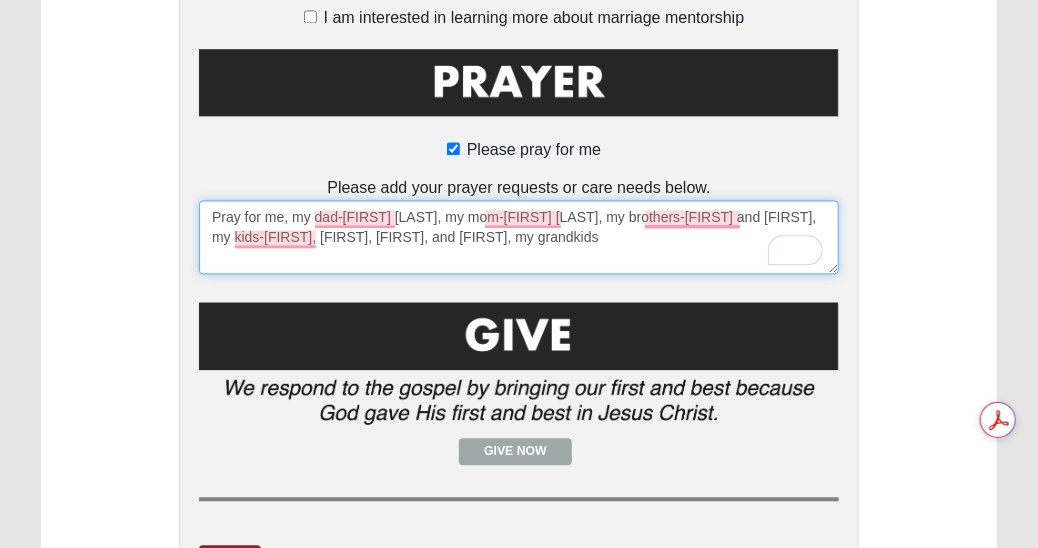 click on "Pray for me, my dad-[FIRST] [LAST], my mom-[FIRST] [LAST], my brothers-[FIRST] and [FIRST], my kids-[FIRST], [FIRST], [FIRST], and [FIRST], my grandkids" at bounding box center [519, 237] 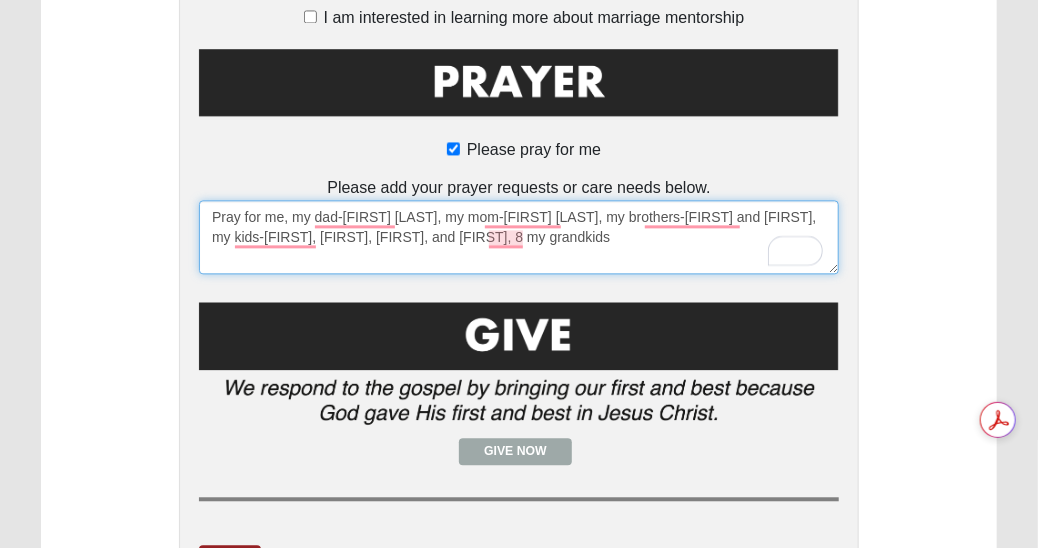 click on "Pray for me, my dad-[FIRST] [LAST], my mom-[FIRST] [LAST], my brothers-[FIRST] and [FIRST], my kids-[FIRST], [FIRST], [FIRST], and [FIRST], 8 my grandkids" at bounding box center (519, 237) 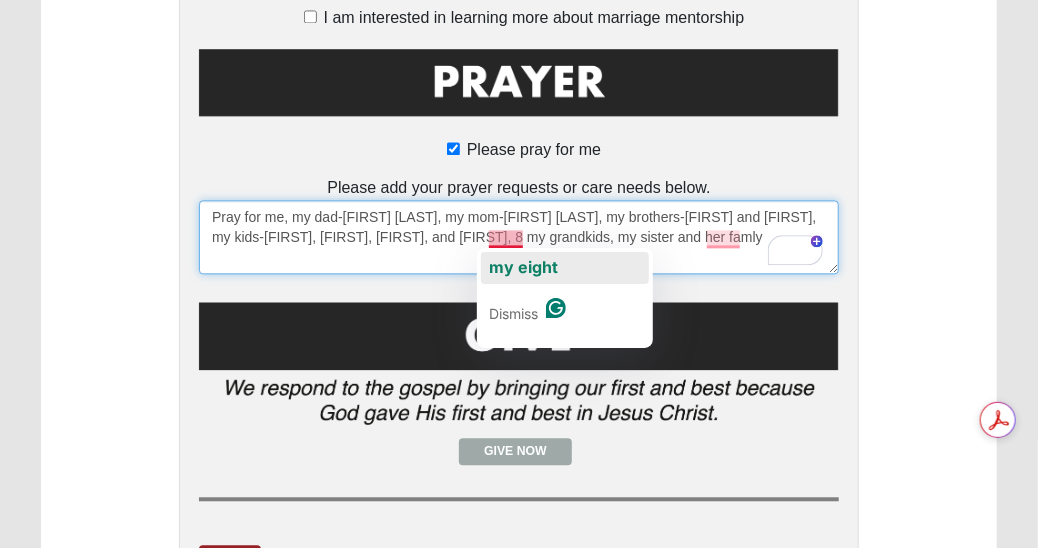 click on "my eight" 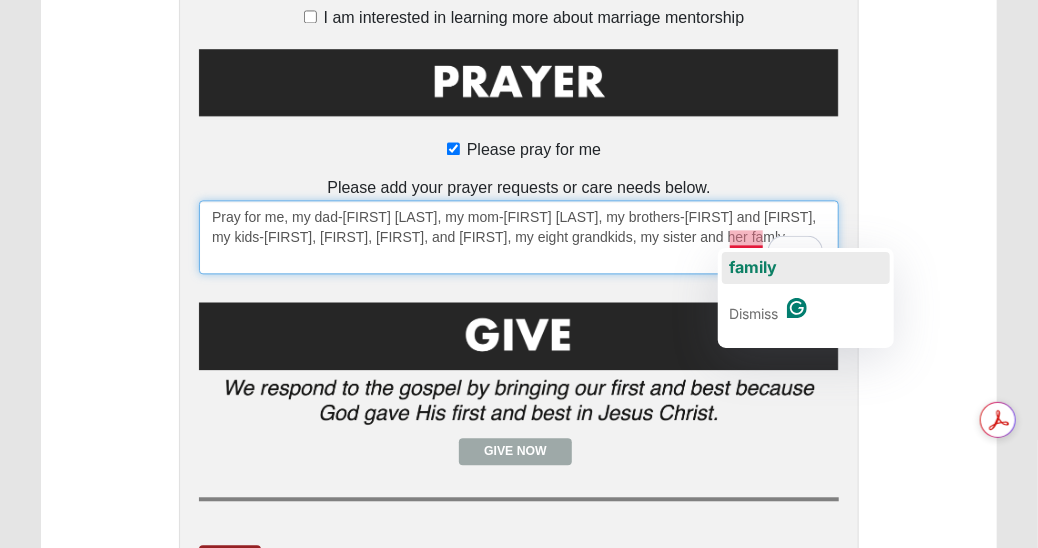 click on "family" 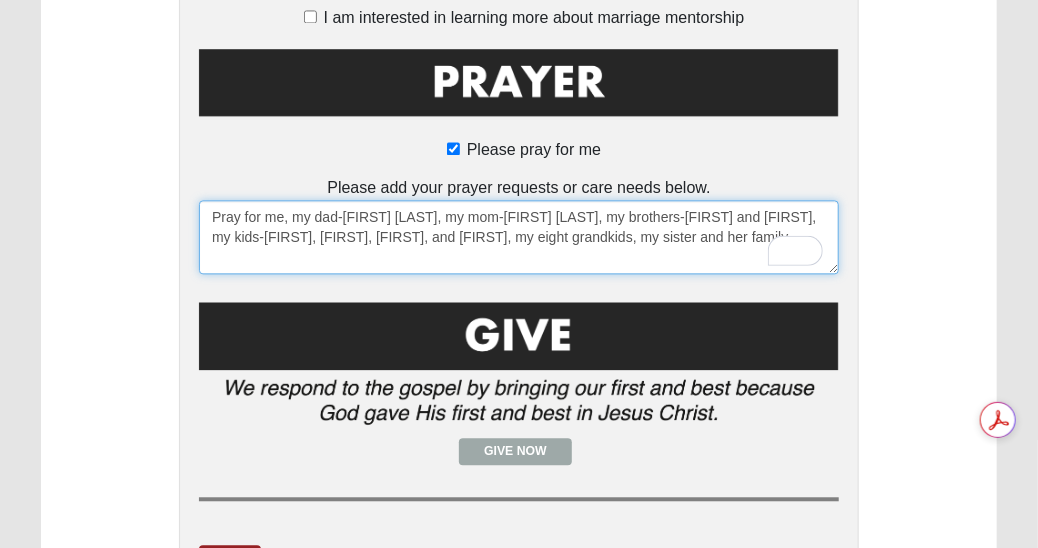 click on "Pray for me, my dad-[FIRST] [LAST], my mom-[FIRST] [LAST], my brothers-[FIRST] and [FIRST], my kids-[FIRST], [FIRST], [FIRST], and [FIRST], my eight grandkids, my sister and her family" at bounding box center [519, 237] 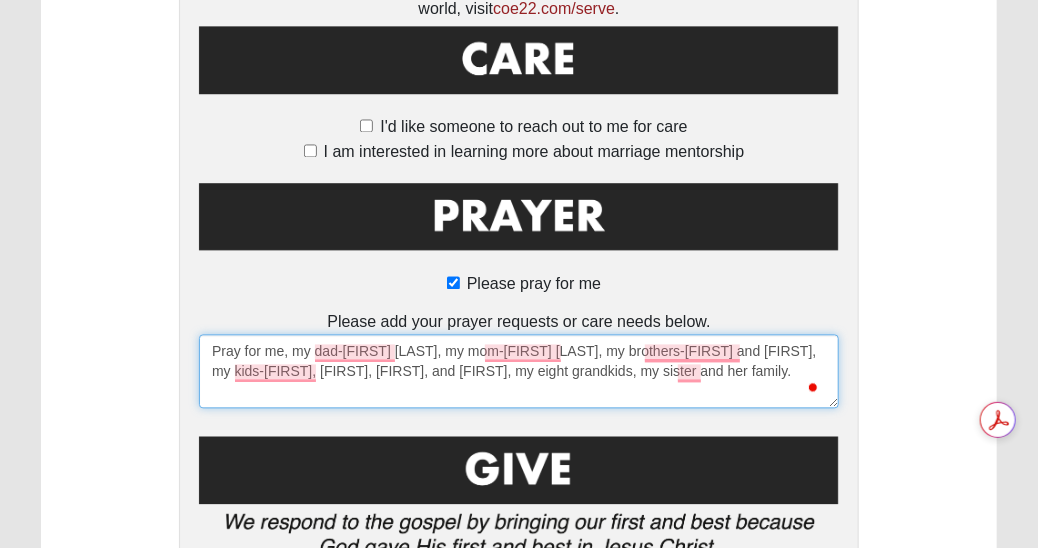 scroll, scrollTop: 1727, scrollLeft: 0, axis: vertical 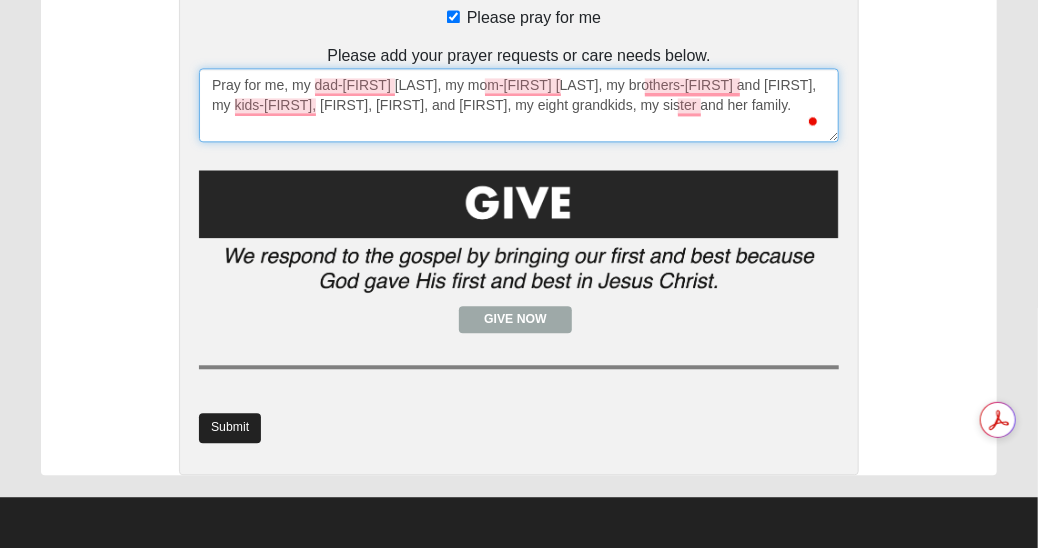 type on "Pray for me, my dad-[FIRST] [LAST], my mom-[FIRST] [LAST], my brothers-[FIRST] and [FIRST], my kids-[FIRST], [FIRST], [FIRST], and [FIRST], my eight grandkids, my sister and her family." 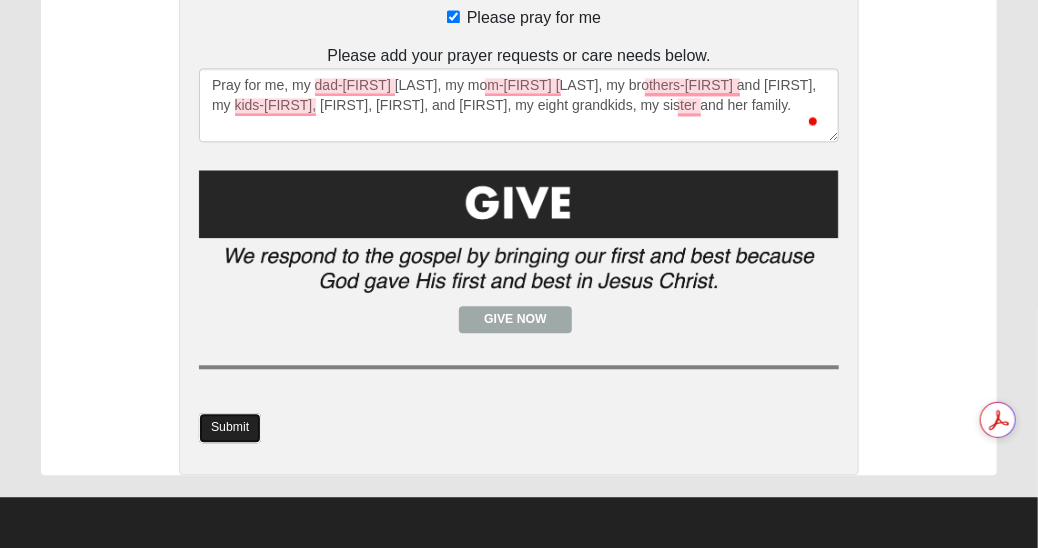 click on "Submit" at bounding box center [230, 427] 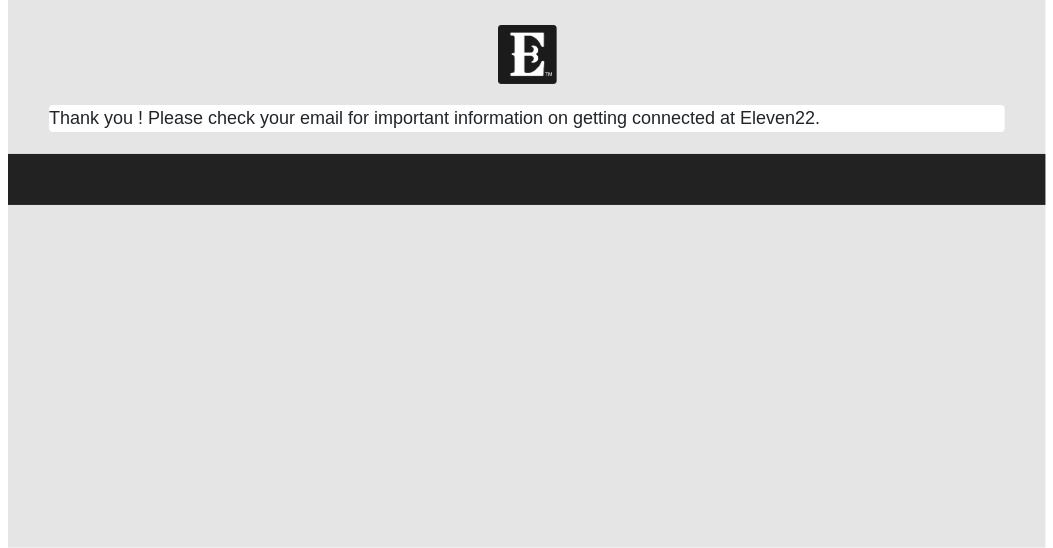 scroll, scrollTop: 0, scrollLeft: 0, axis: both 